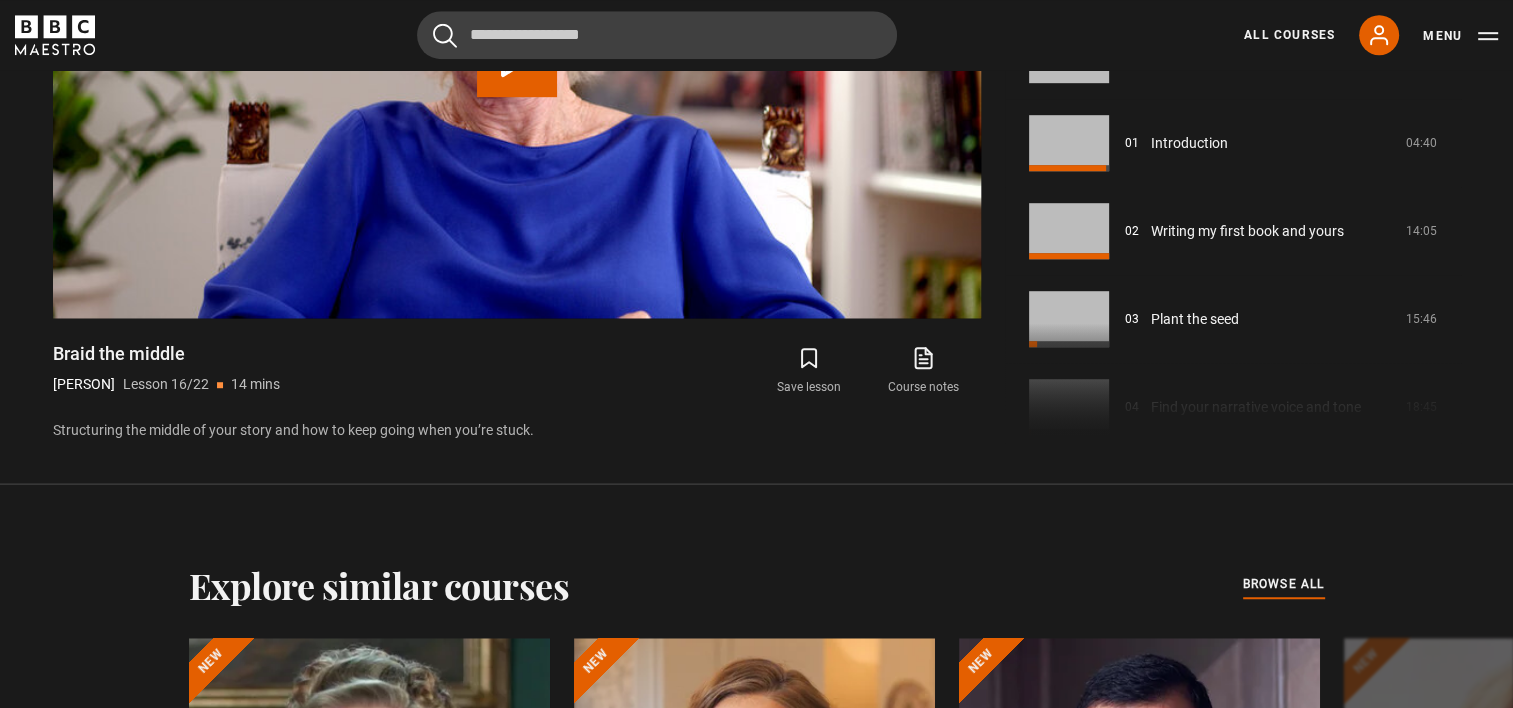 scroll, scrollTop: 1262, scrollLeft: 0, axis: vertical 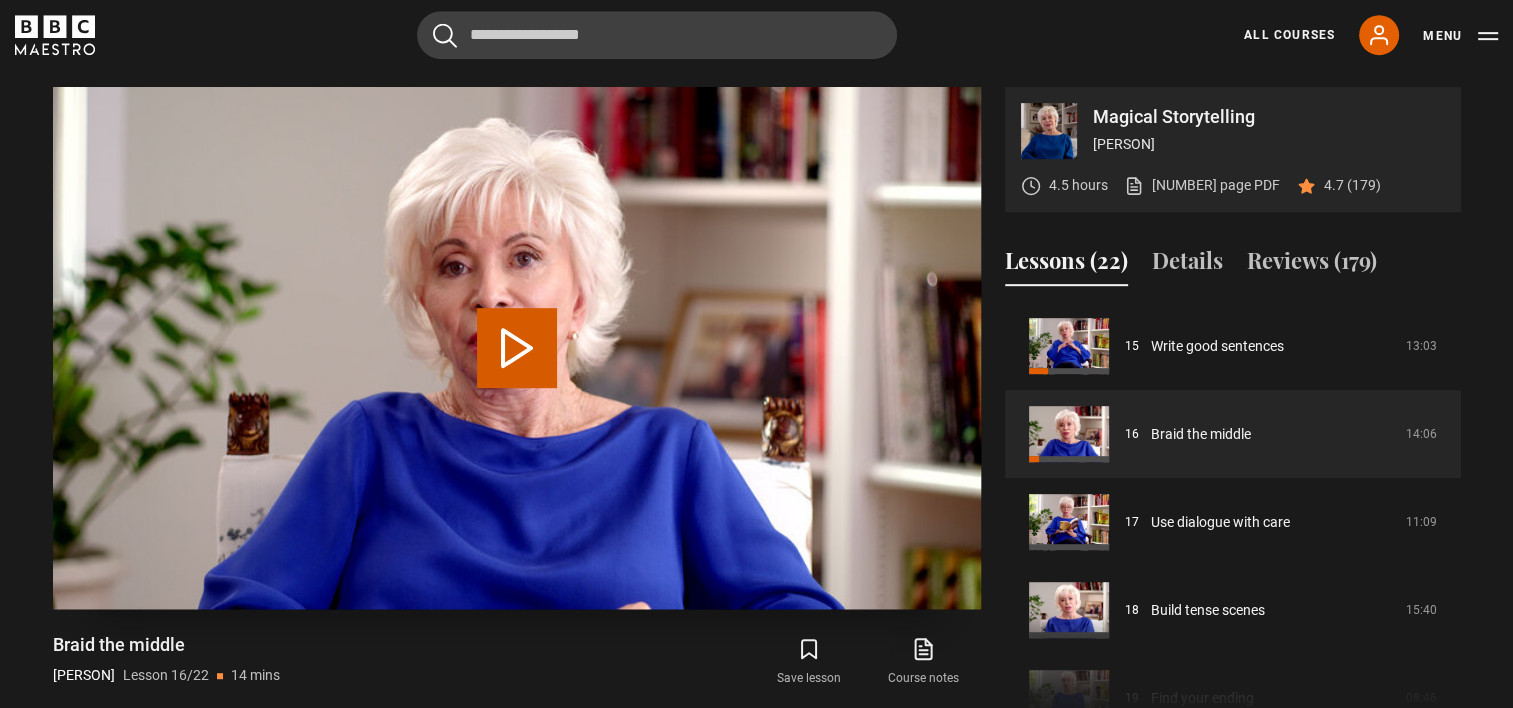 click at bounding box center [517, 348] 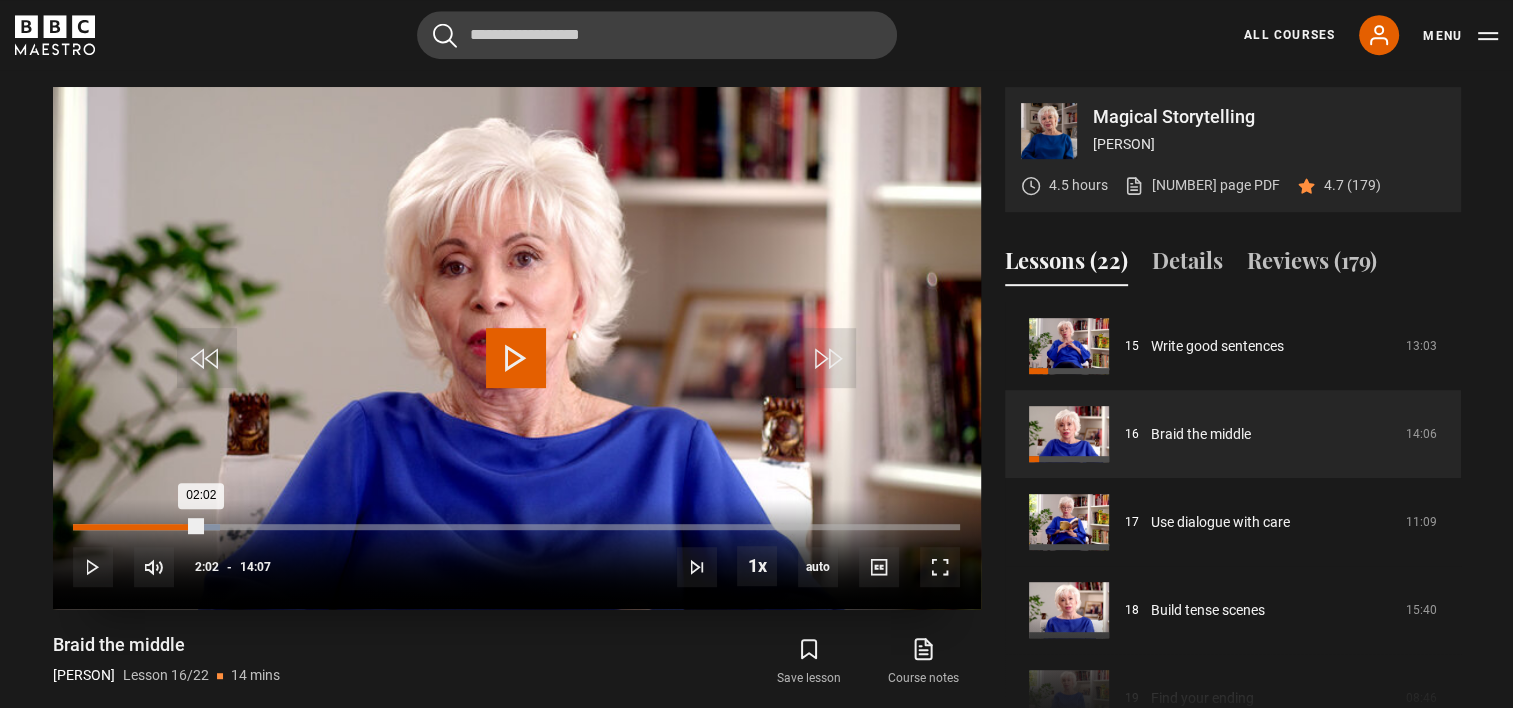 click on "Loaded :  16.53% 02:02 02:02" at bounding box center [516, 527] 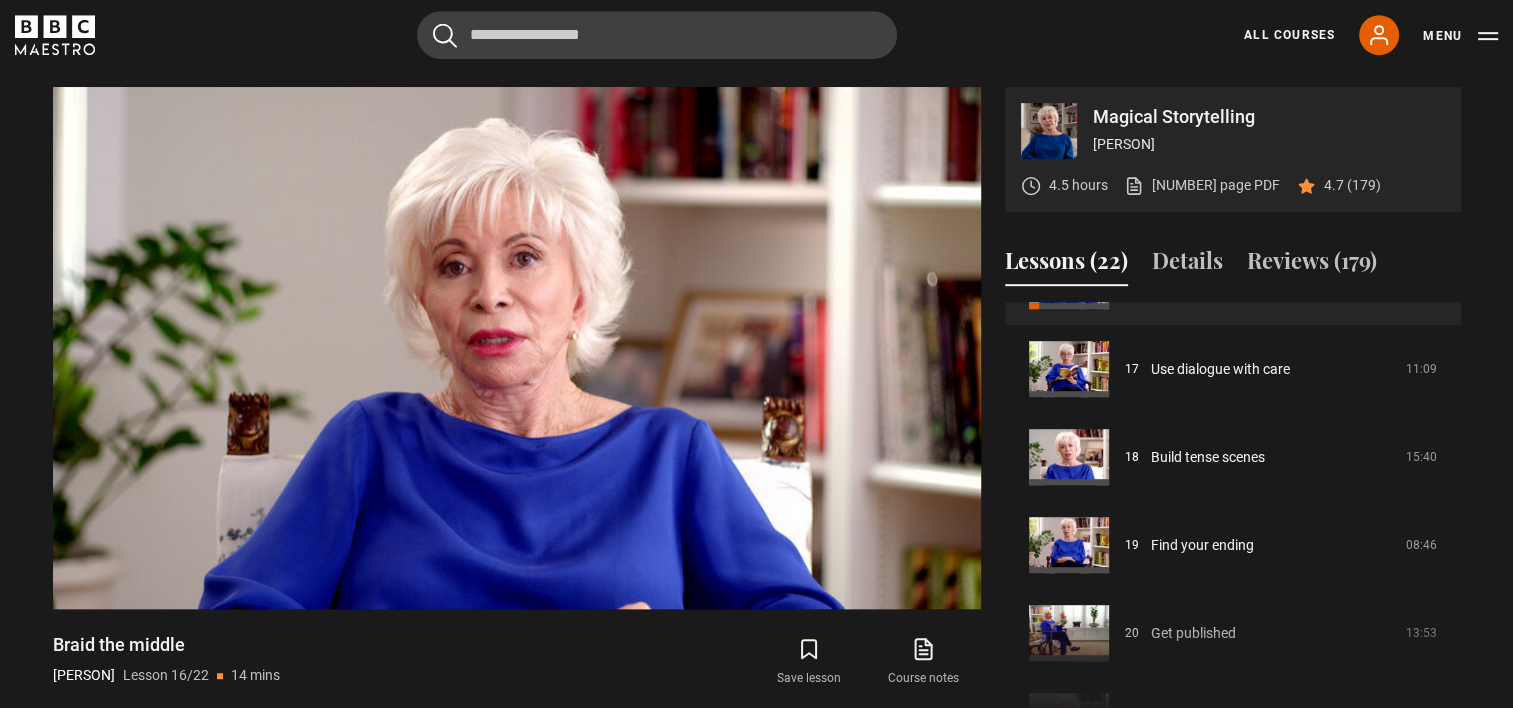 scroll, scrollTop: 1474, scrollLeft: 0, axis: vertical 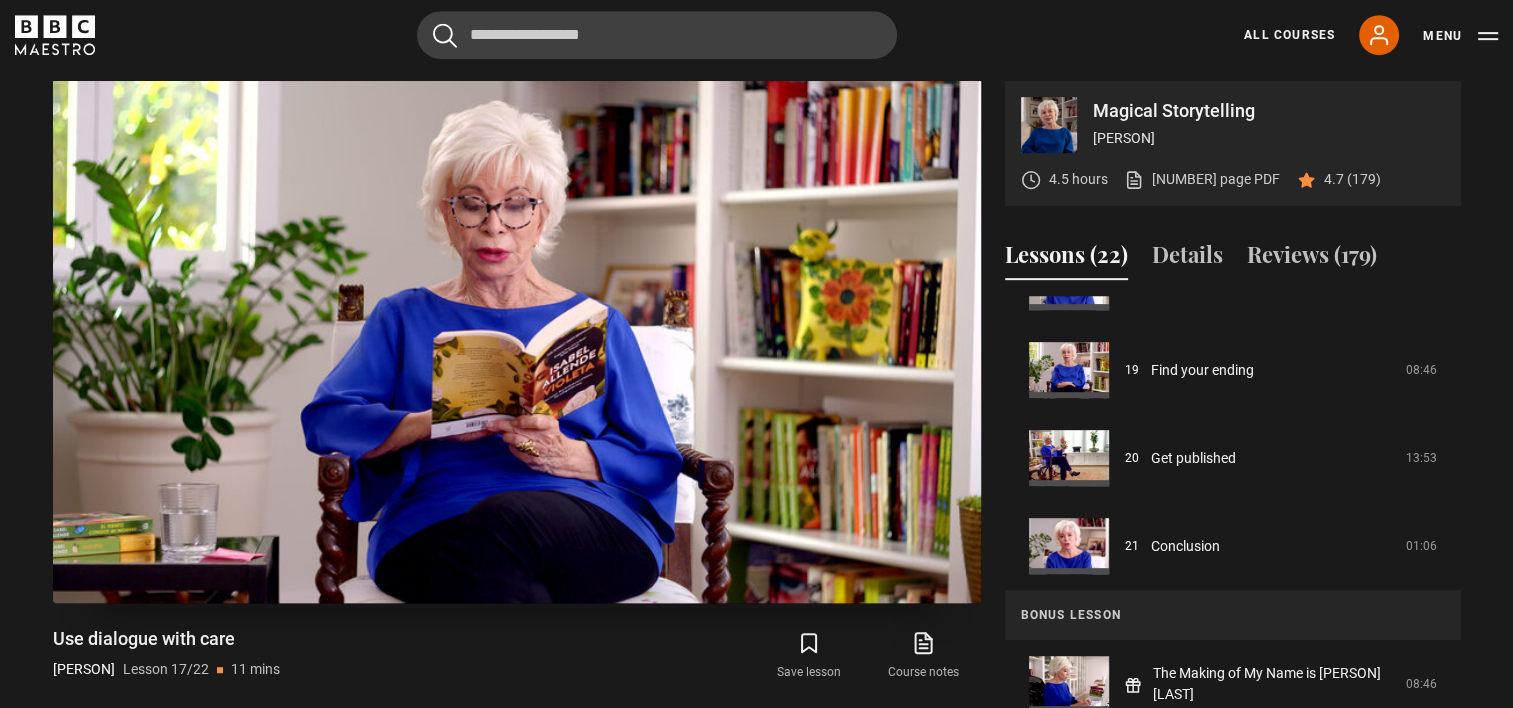 click at bounding box center (517, 342) 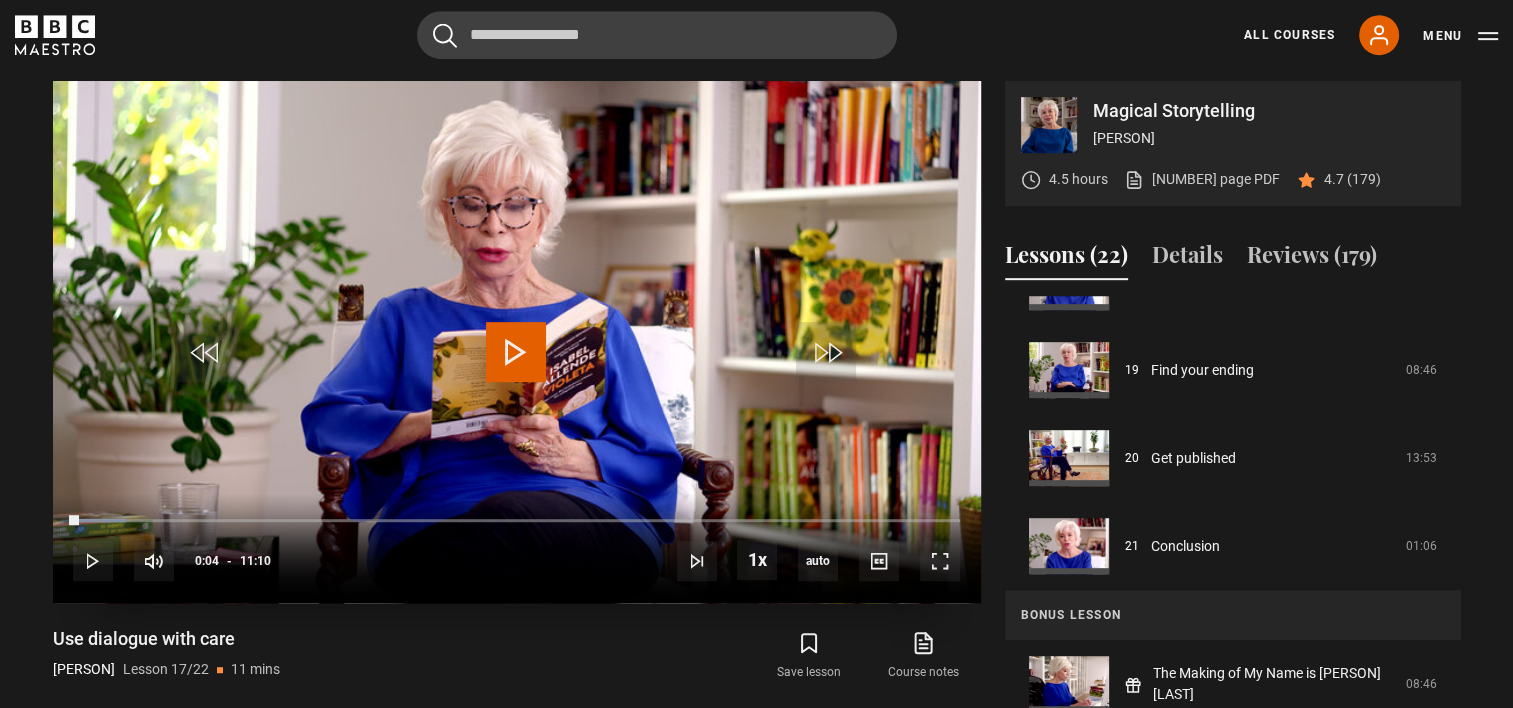 click at bounding box center [517, 342] 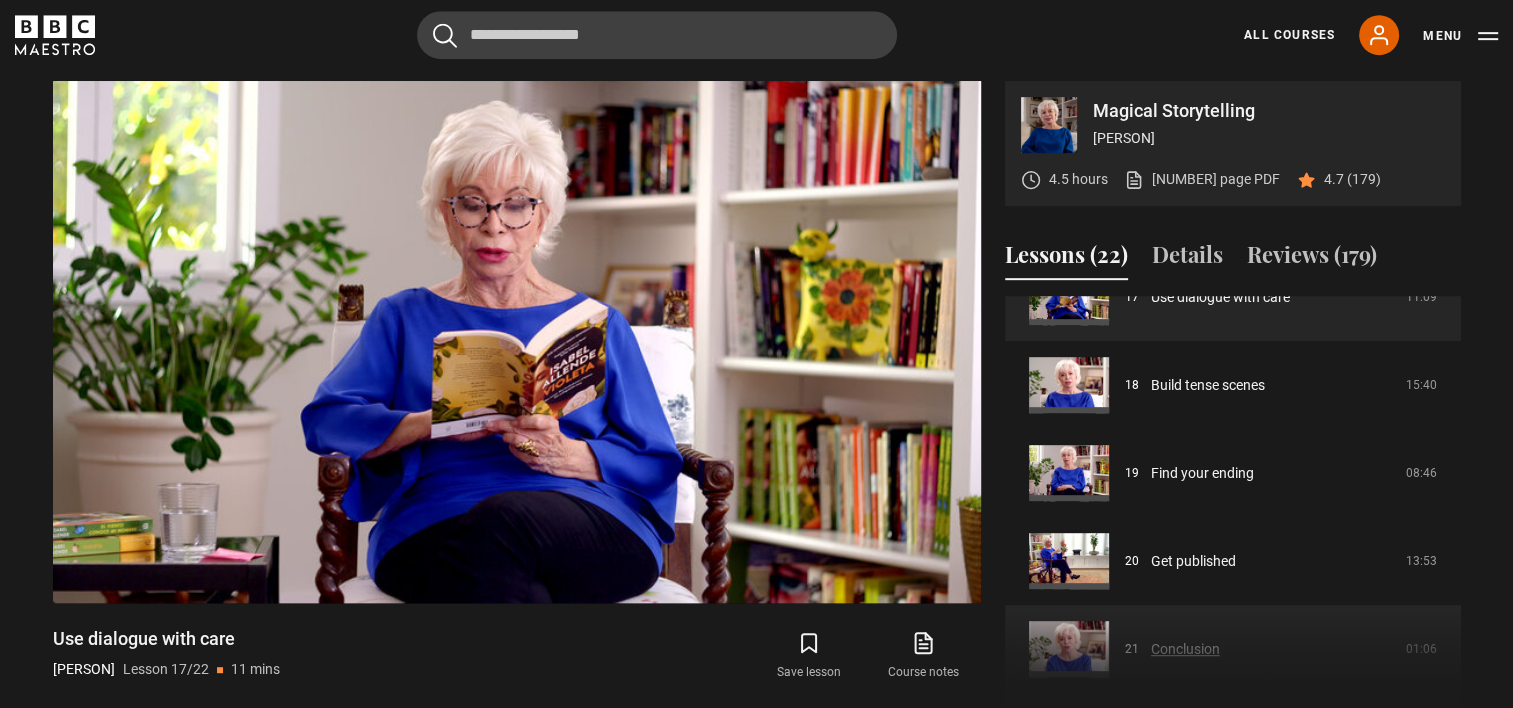 scroll, scrollTop: 1540, scrollLeft: 0, axis: vertical 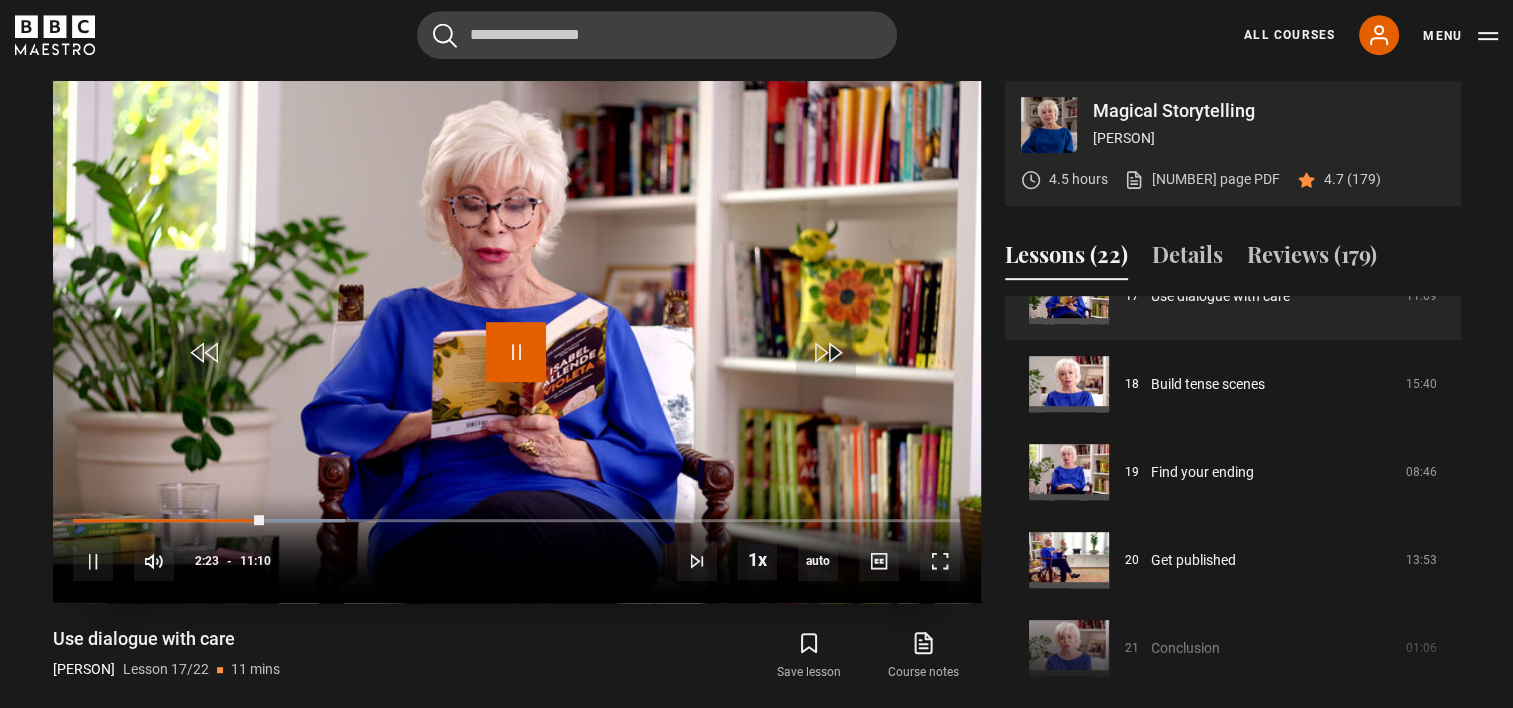 click at bounding box center (516, 352) 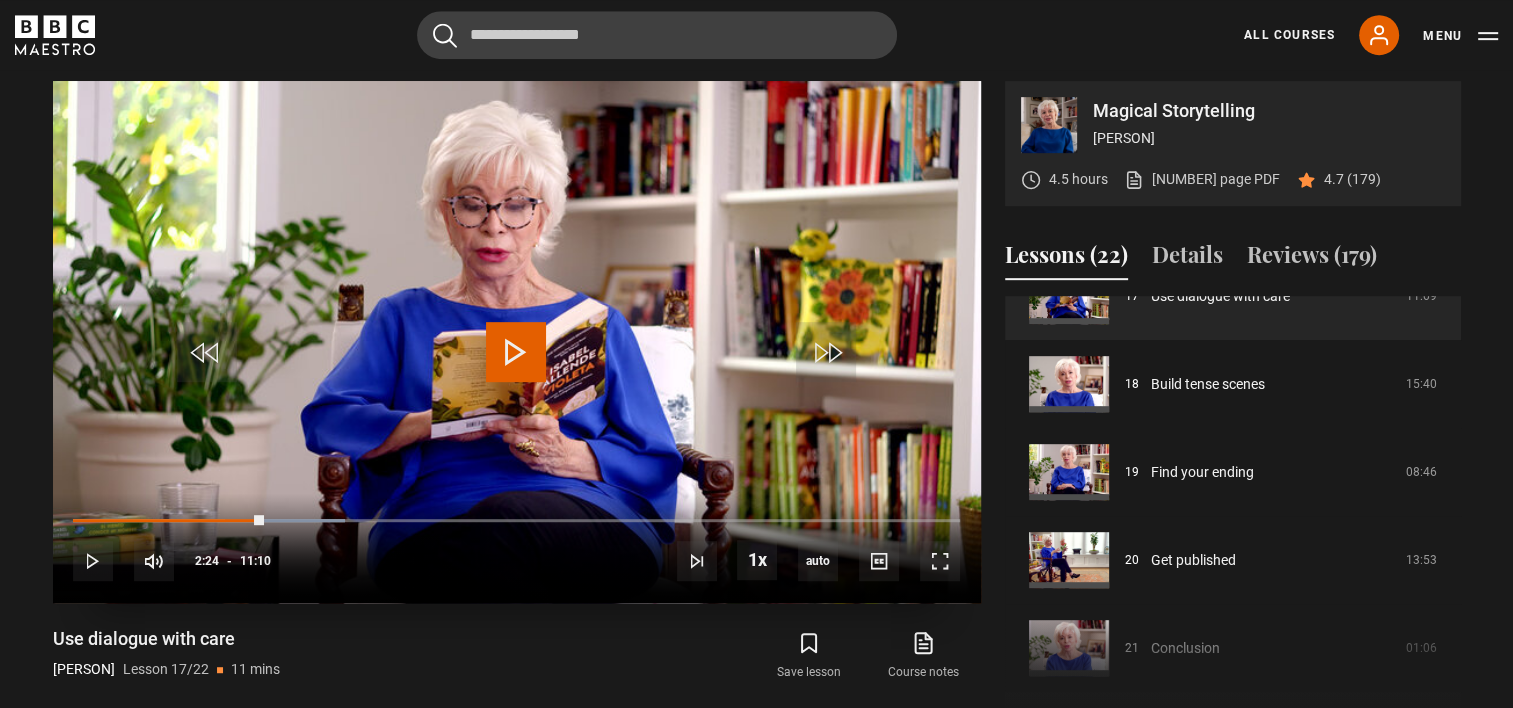 click at bounding box center (516, 352) 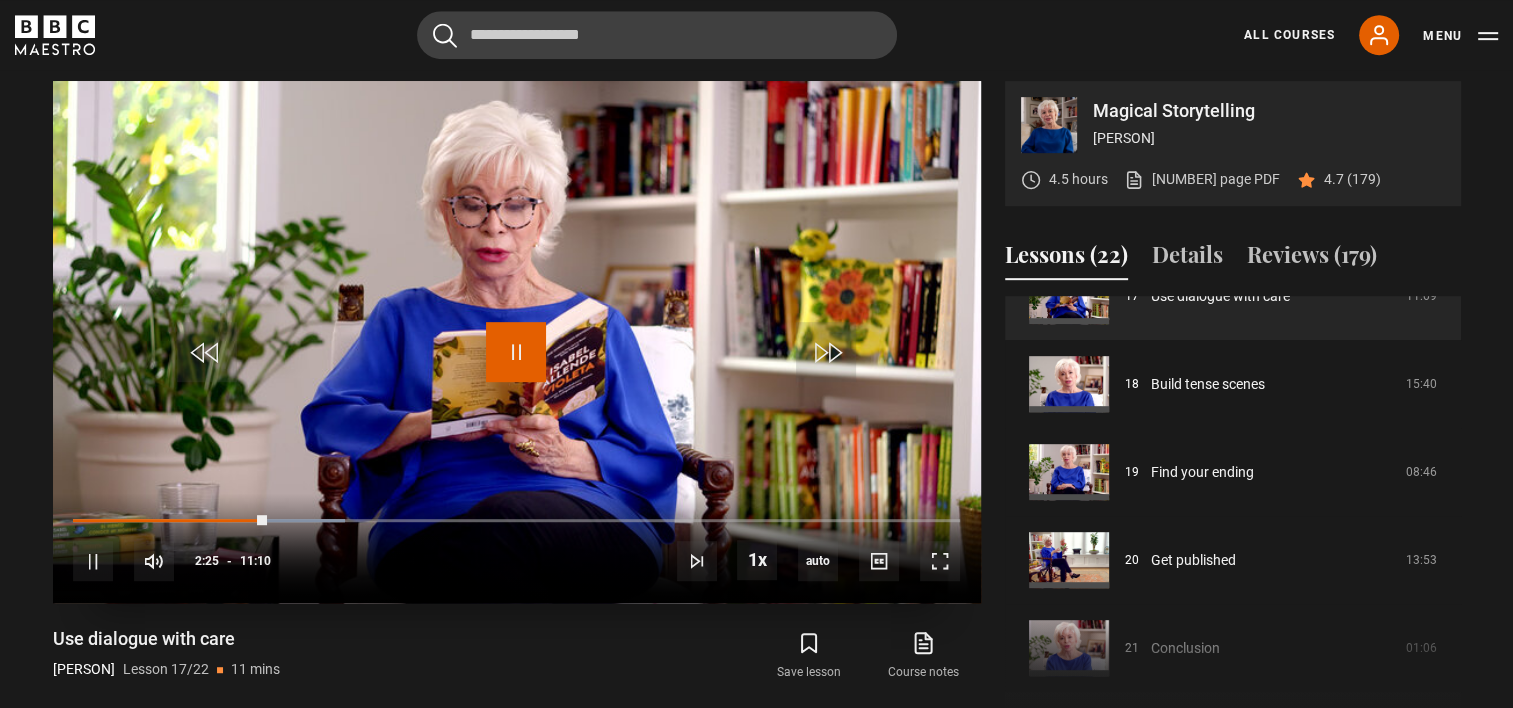 click at bounding box center [516, 352] 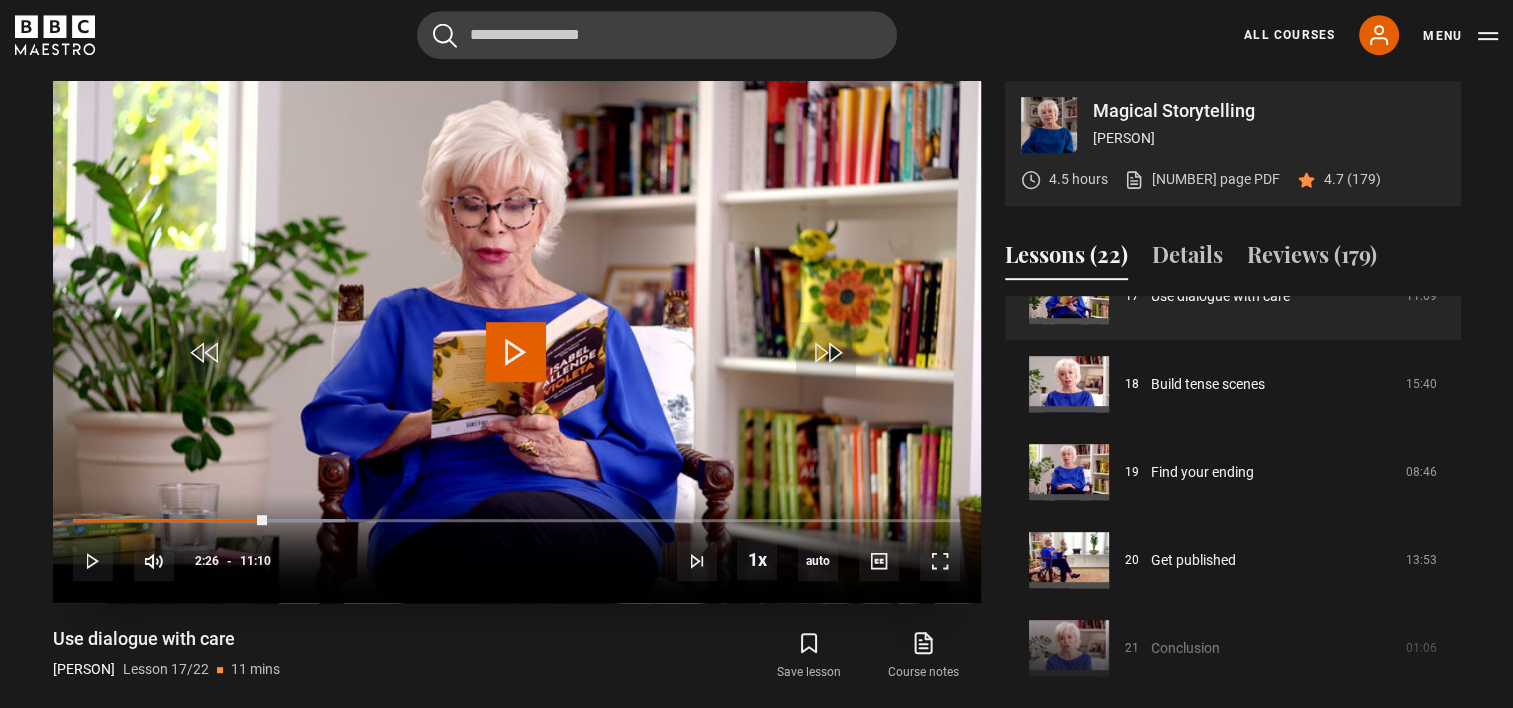 click at bounding box center (516, 352) 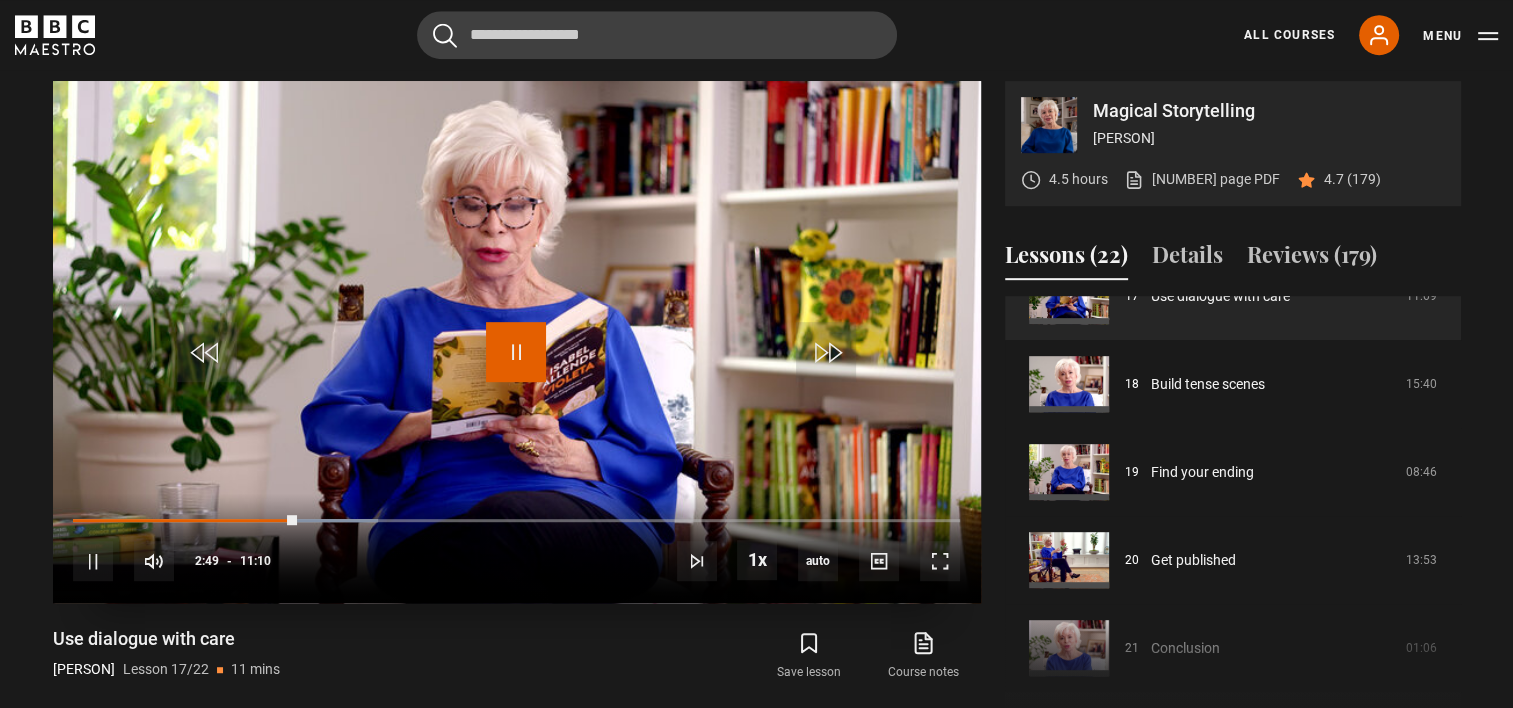 click at bounding box center [516, 352] 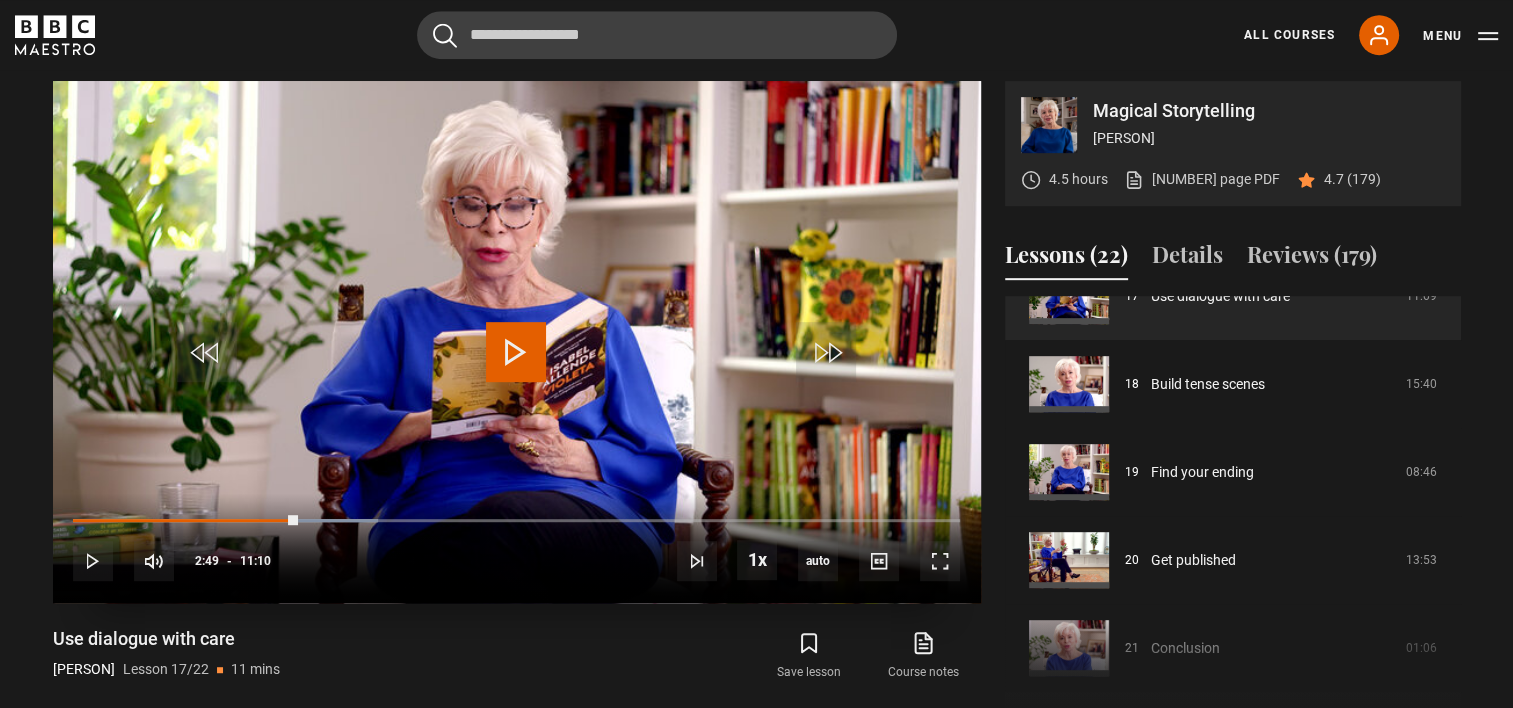 click at bounding box center (517, 342) 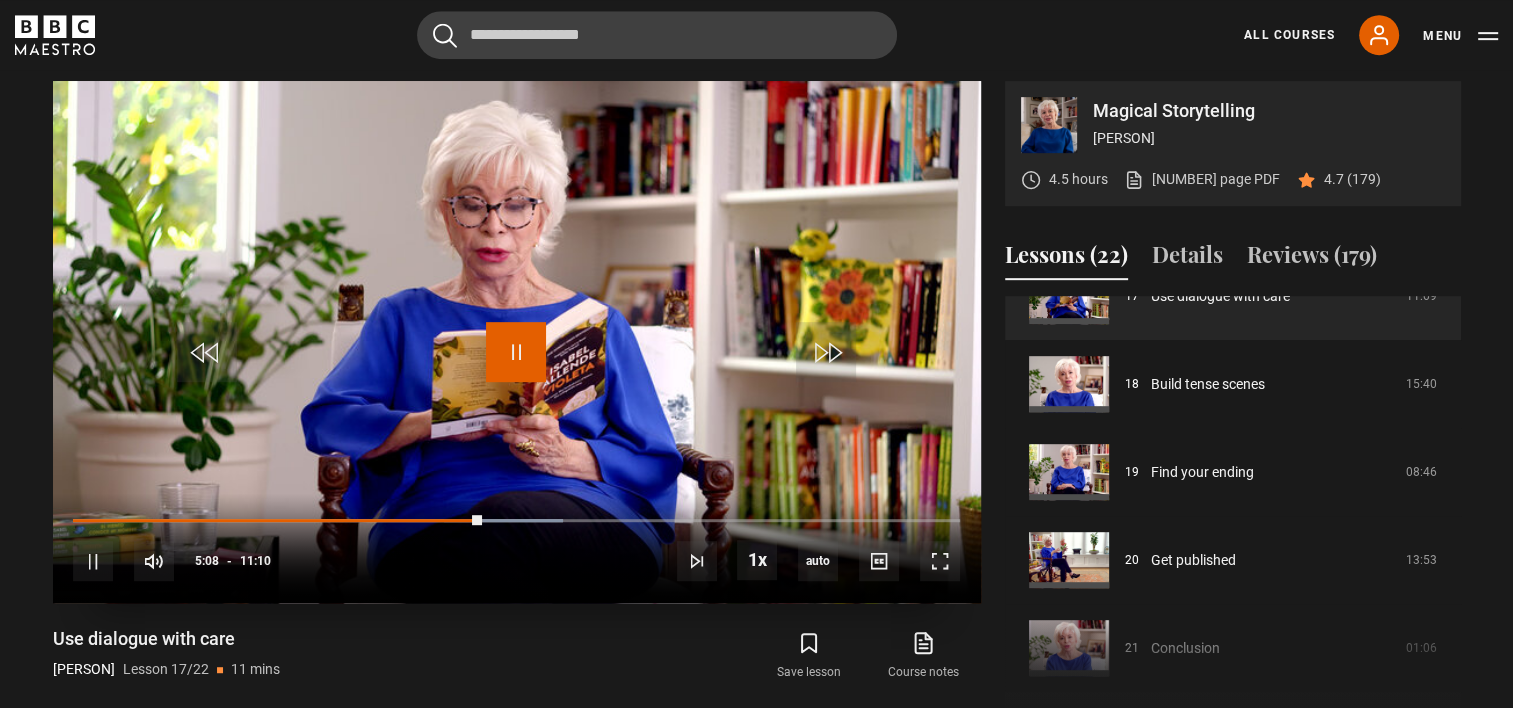 click at bounding box center (516, 352) 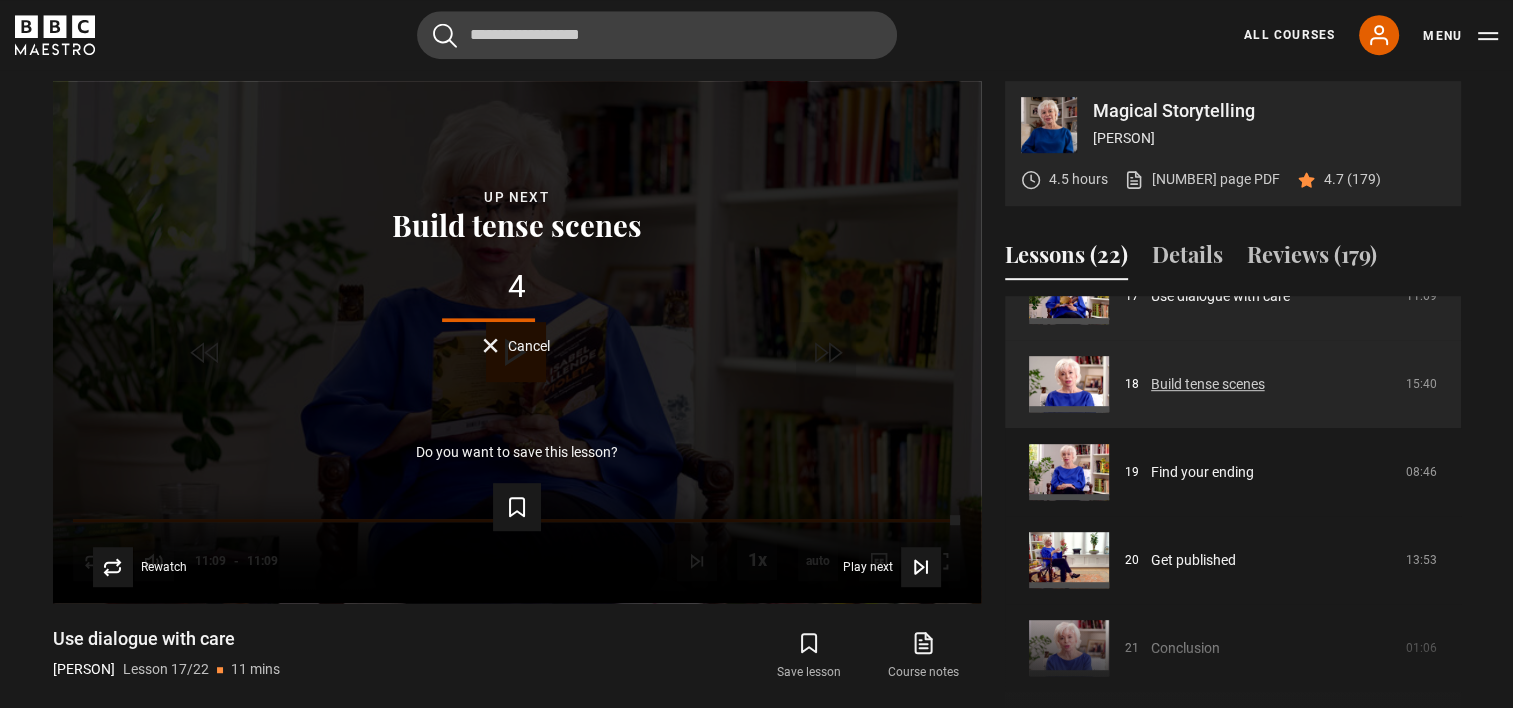 click on "Build tense scenes" at bounding box center (1208, 384) 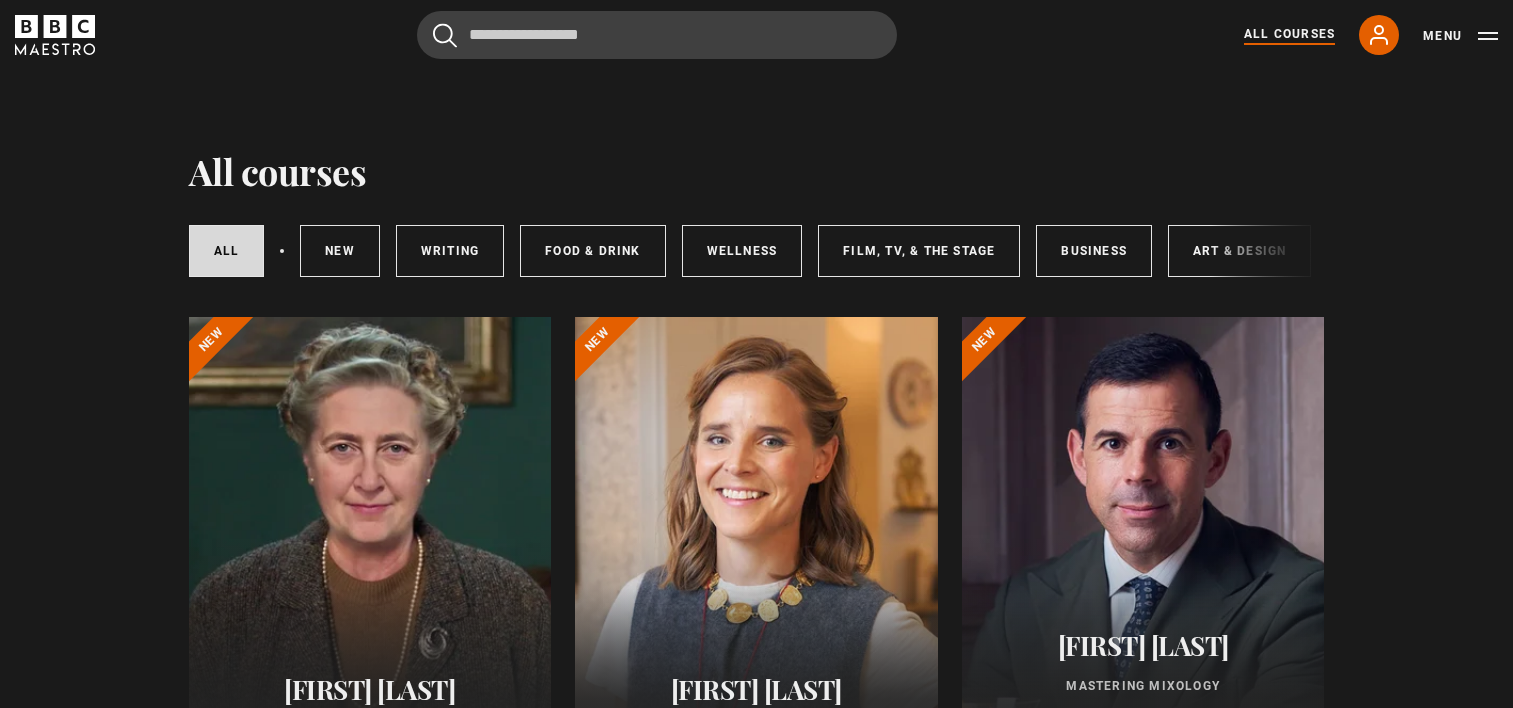 scroll, scrollTop: 284, scrollLeft: 0, axis: vertical 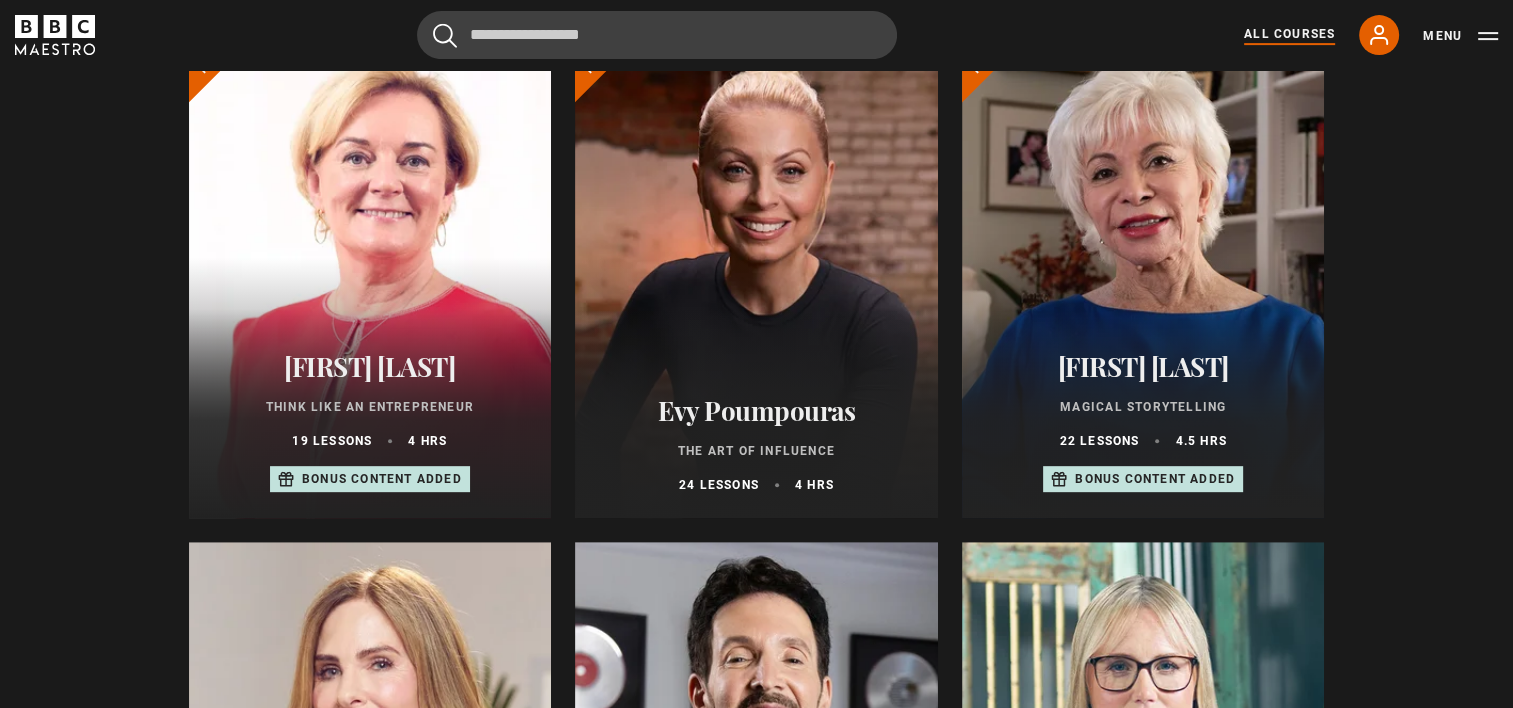 click on "Think Like an Entrepreneur" at bounding box center (370, 407) 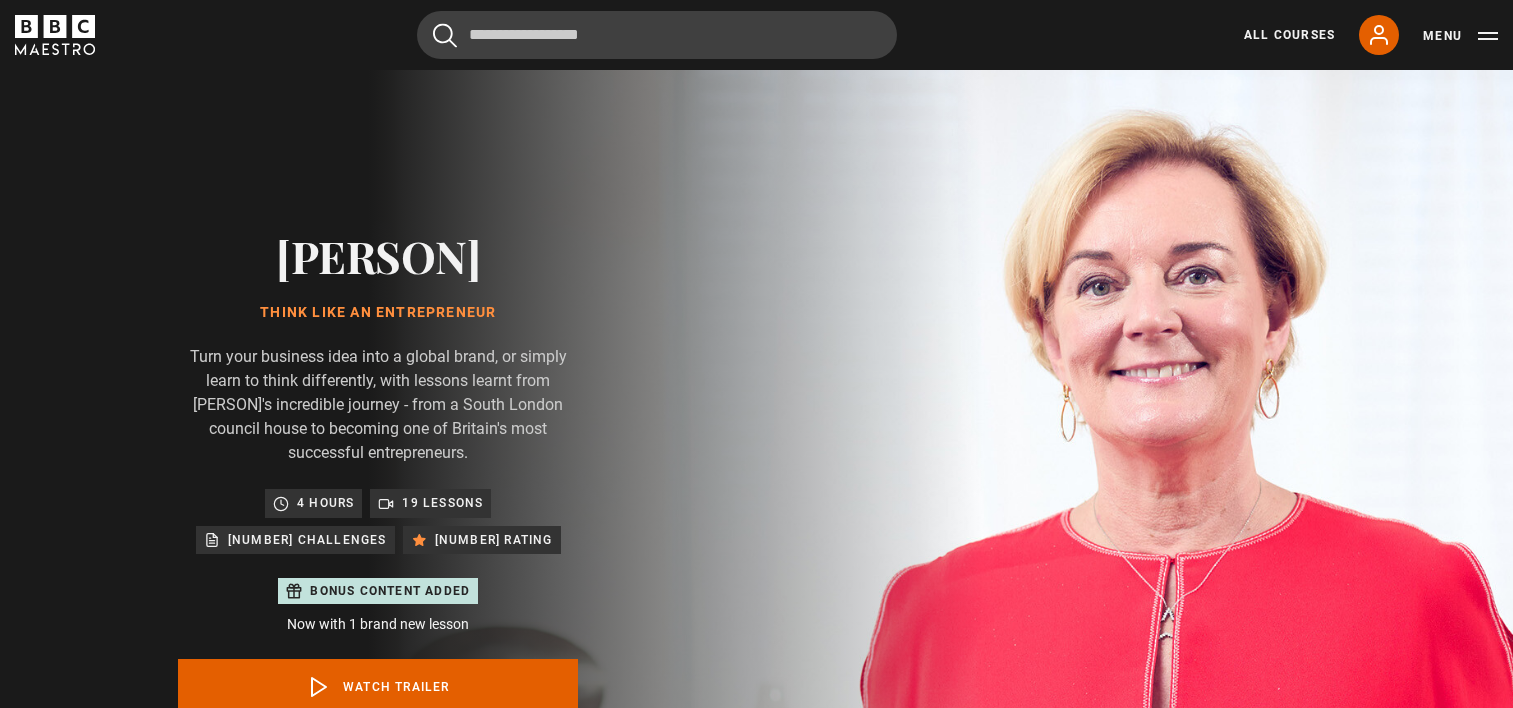 scroll, scrollTop: 0, scrollLeft: 0, axis: both 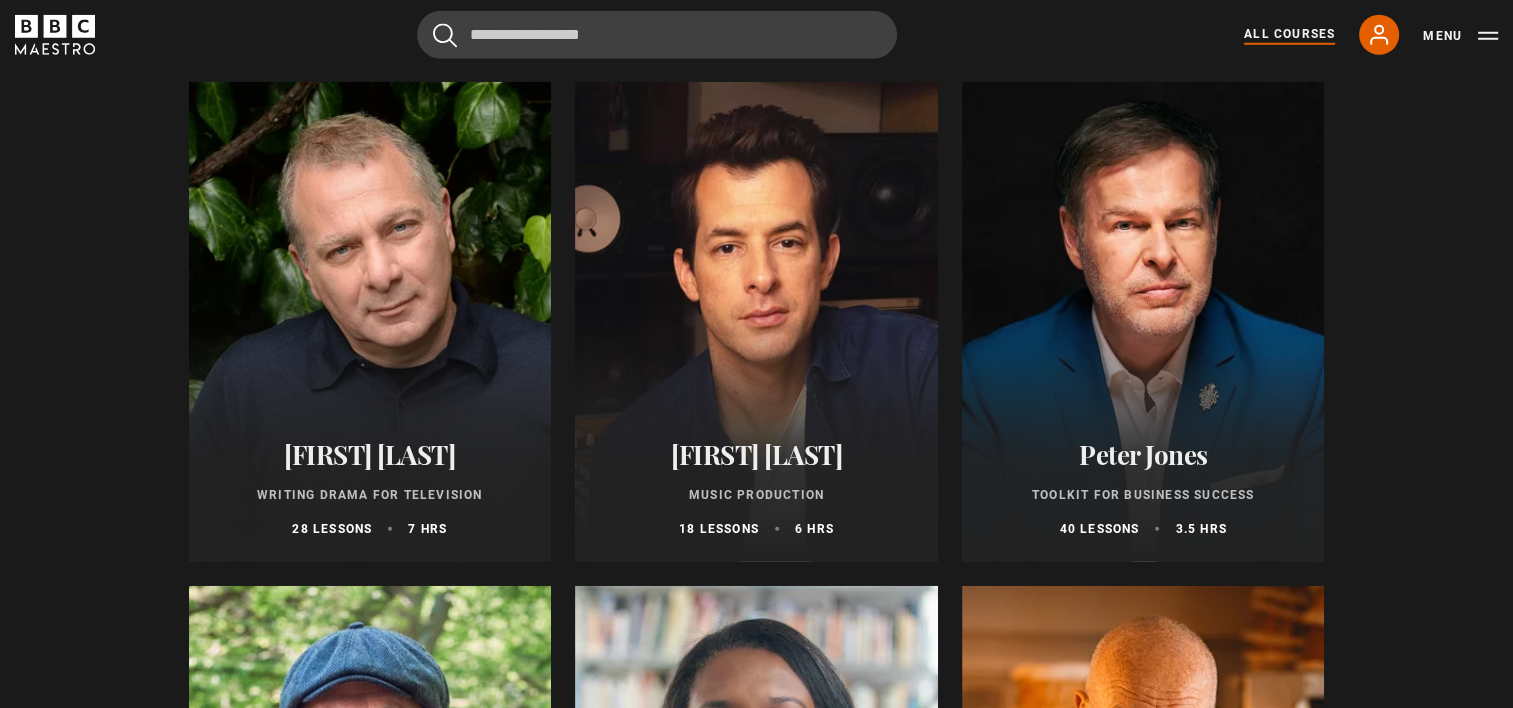 click at bounding box center [756, 322] 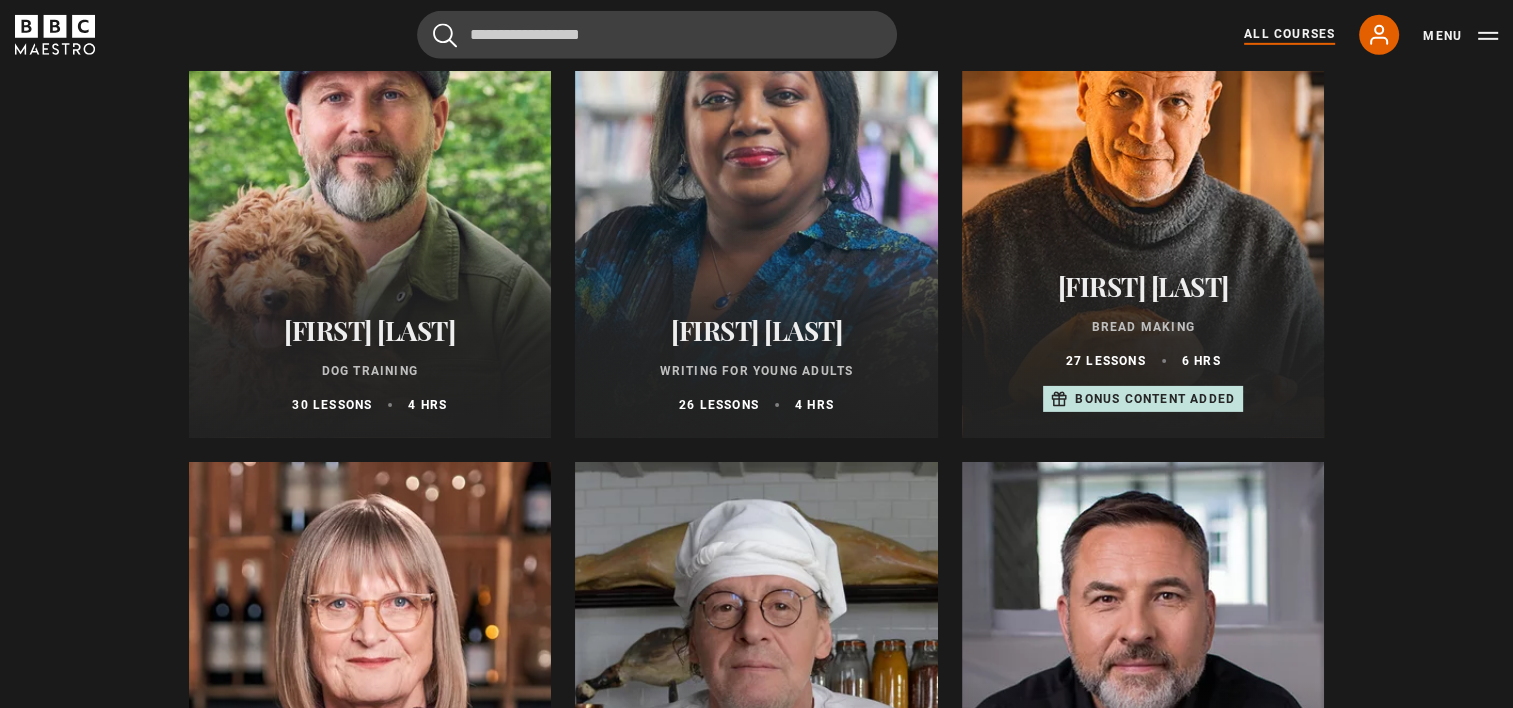 scroll, scrollTop: 6404, scrollLeft: 0, axis: vertical 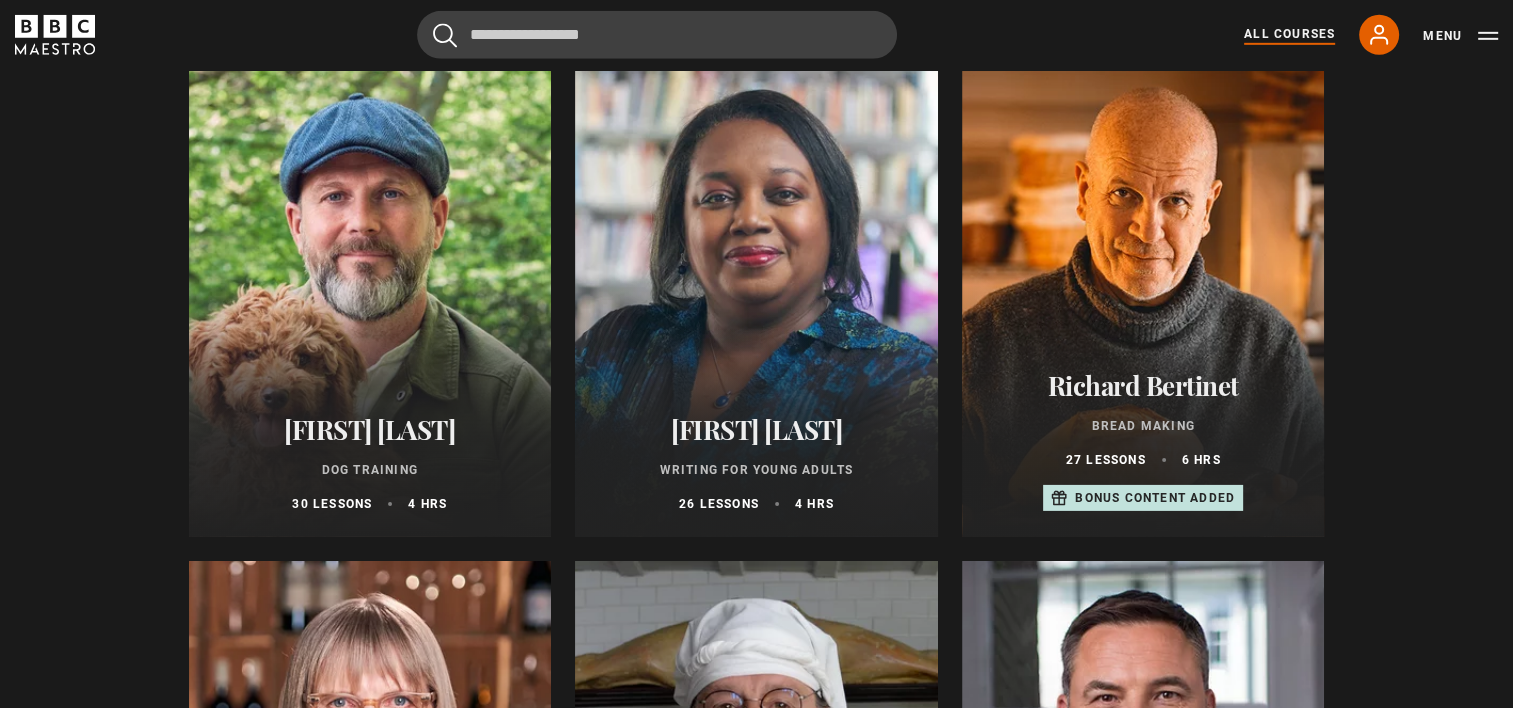 click at bounding box center (370, 297) 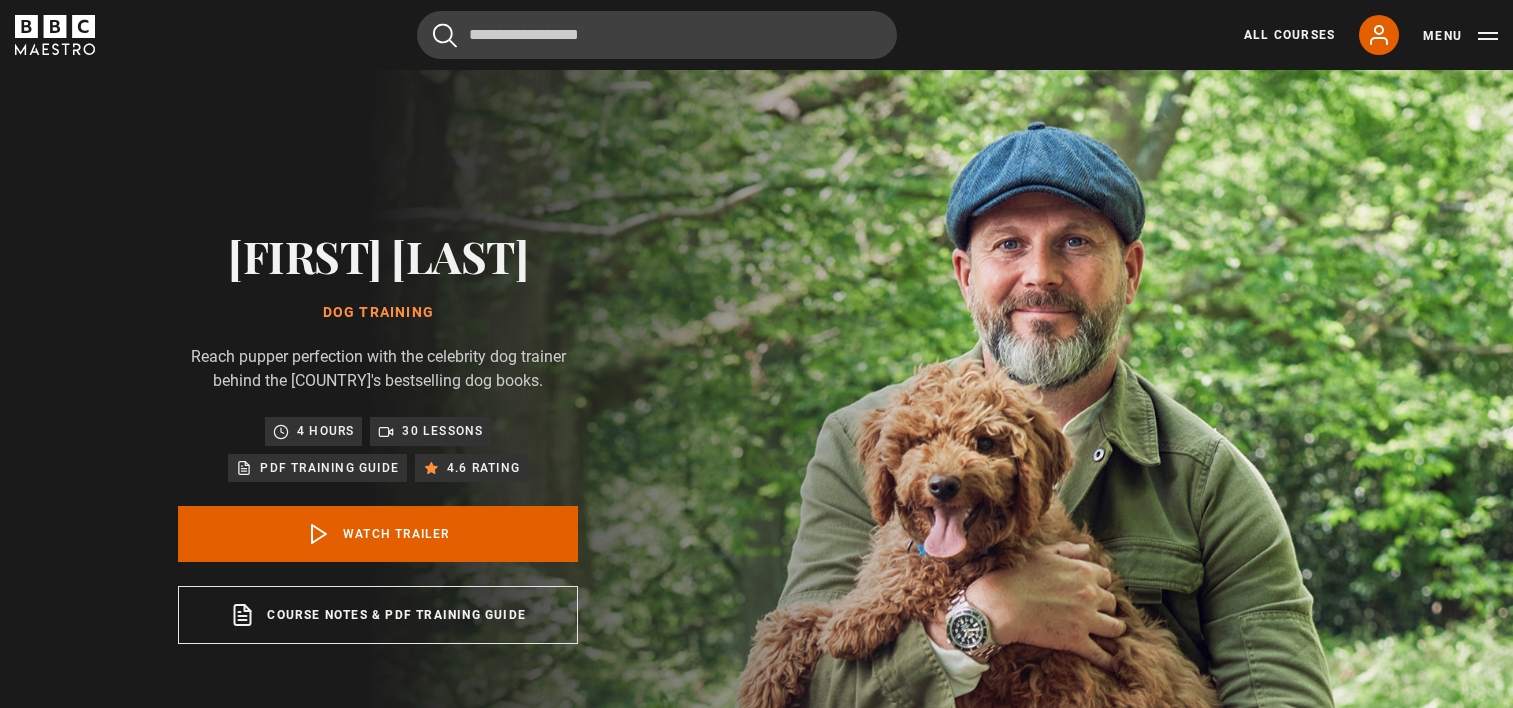 scroll, scrollTop: 560, scrollLeft: 0, axis: vertical 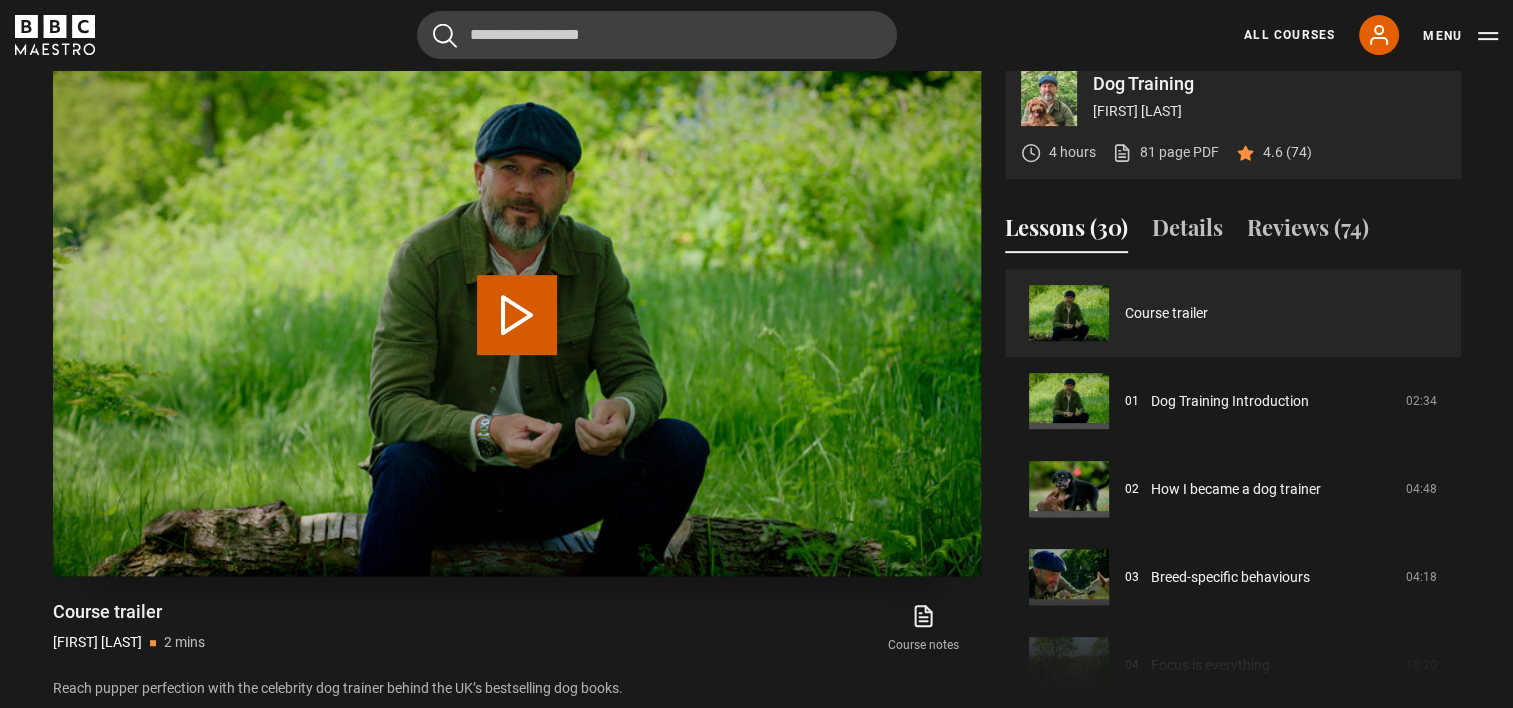 drag, startPoint x: 512, startPoint y: 392, endPoint x: 483, endPoint y: 332, distance: 66.64083 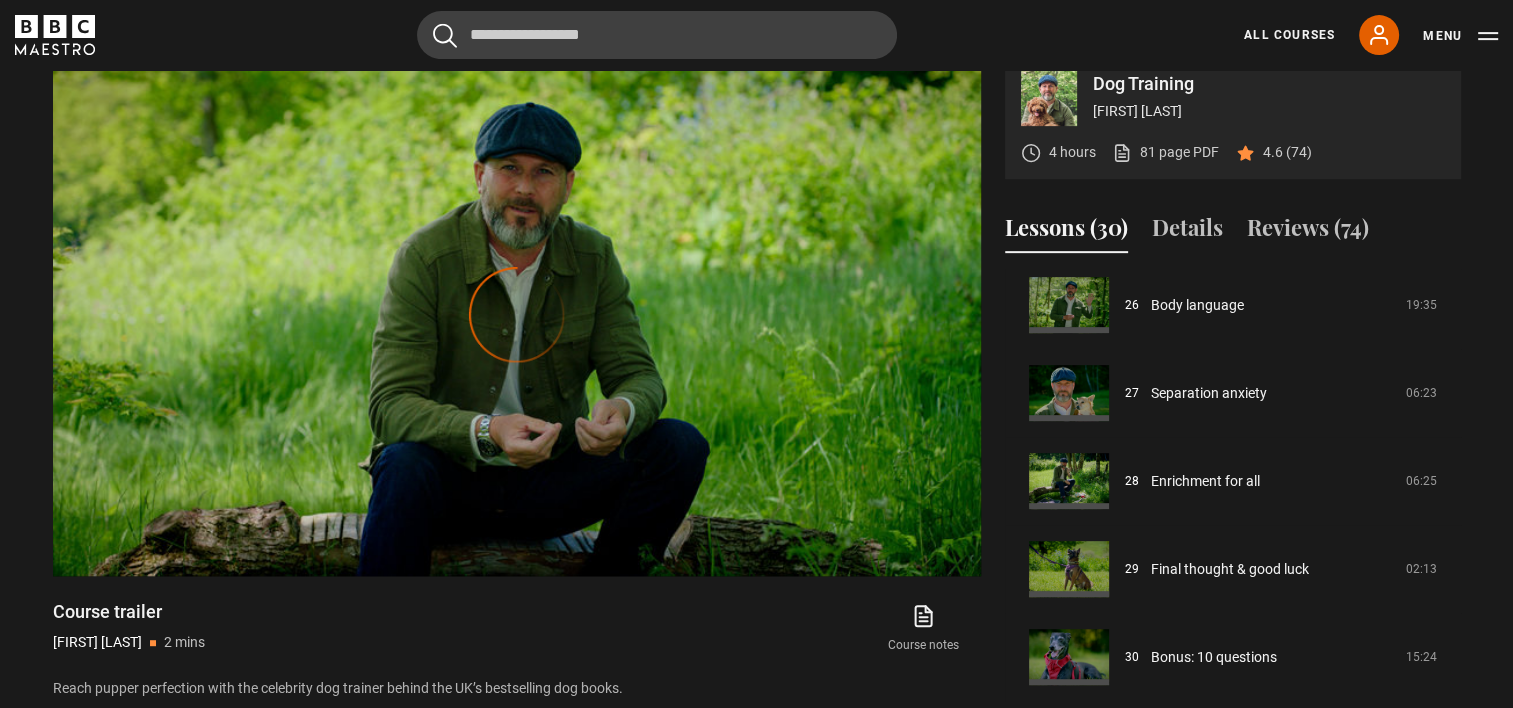 scroll, scrollTop: 2296, scrollLeft: 0, axis: vertical 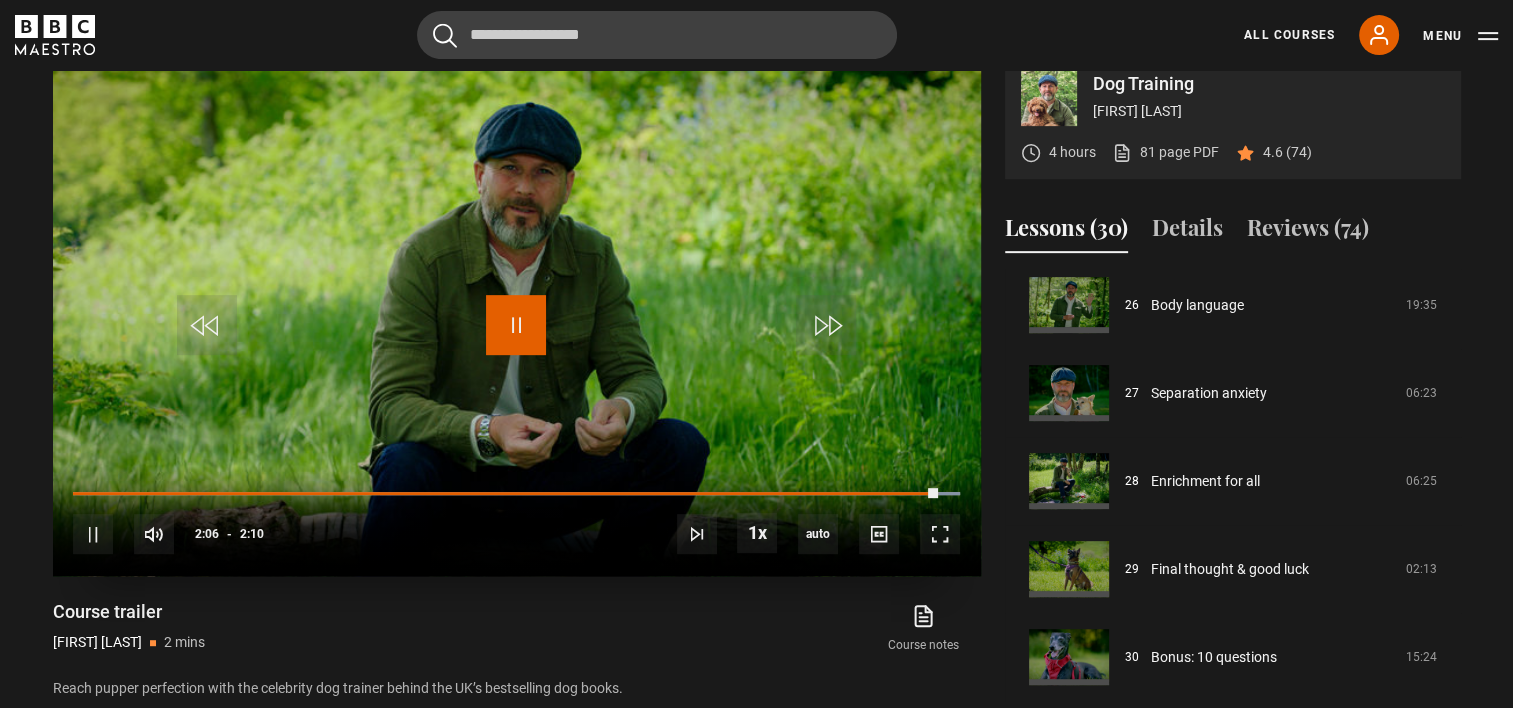 click at bounding box center [516, 325] 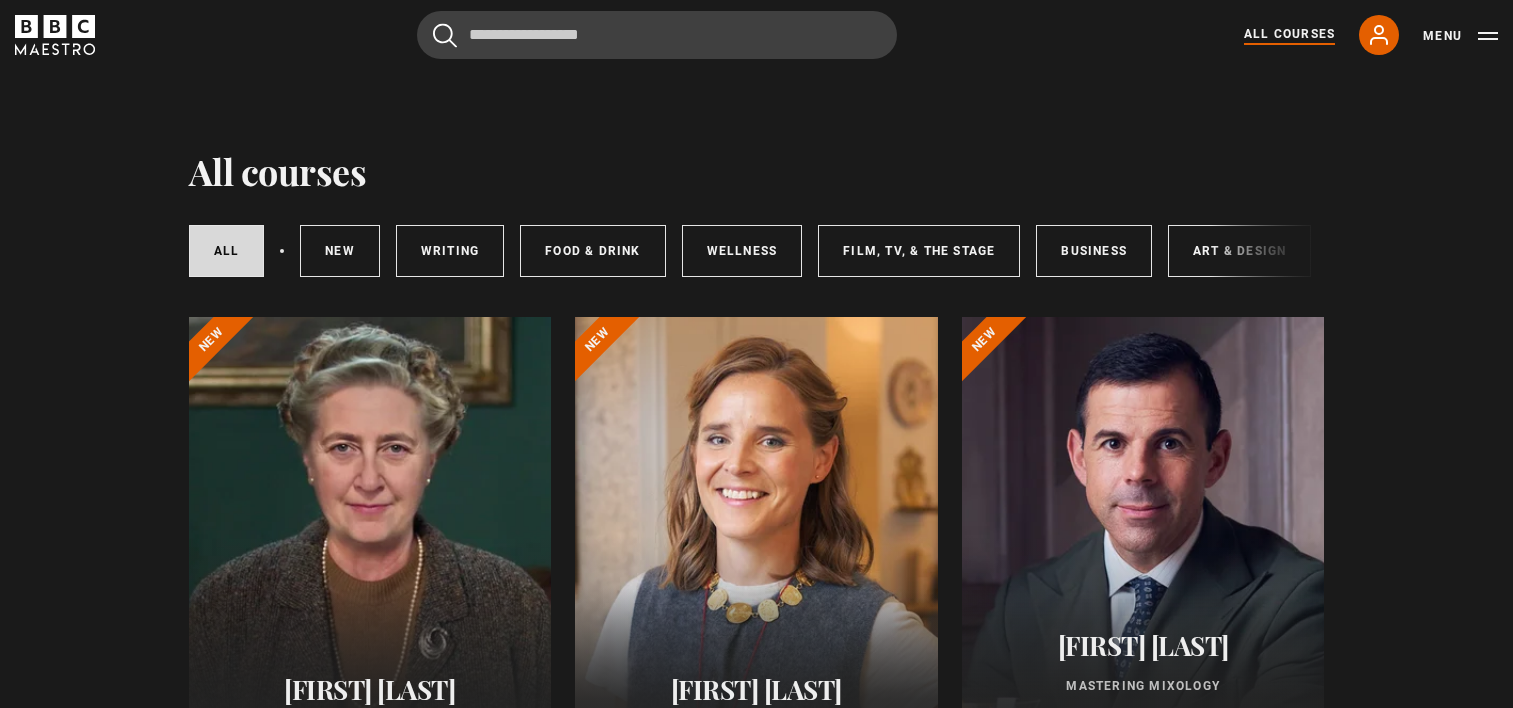 scroll, scrollTop: 523, scrollLeft: 0, axis: vertical 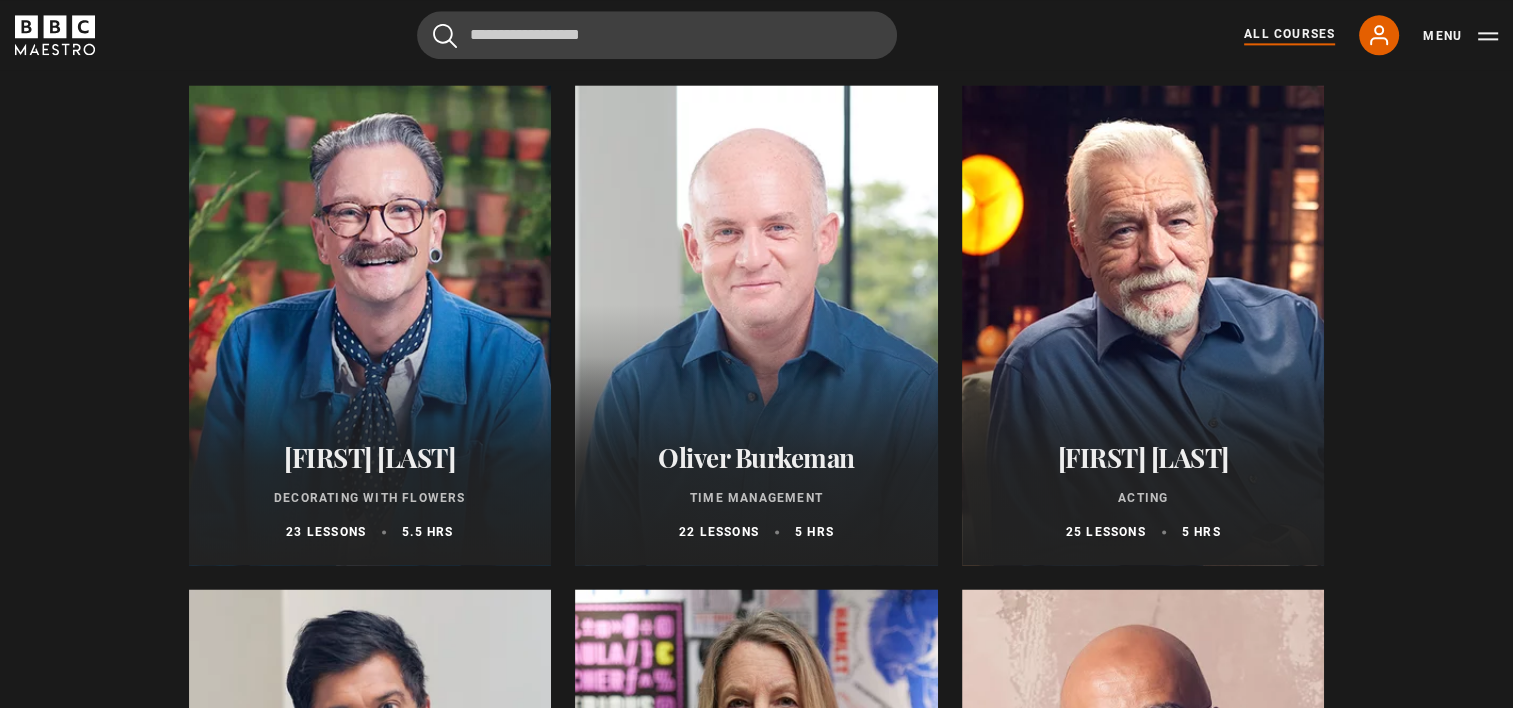 click at bounding box center [1143, 325] 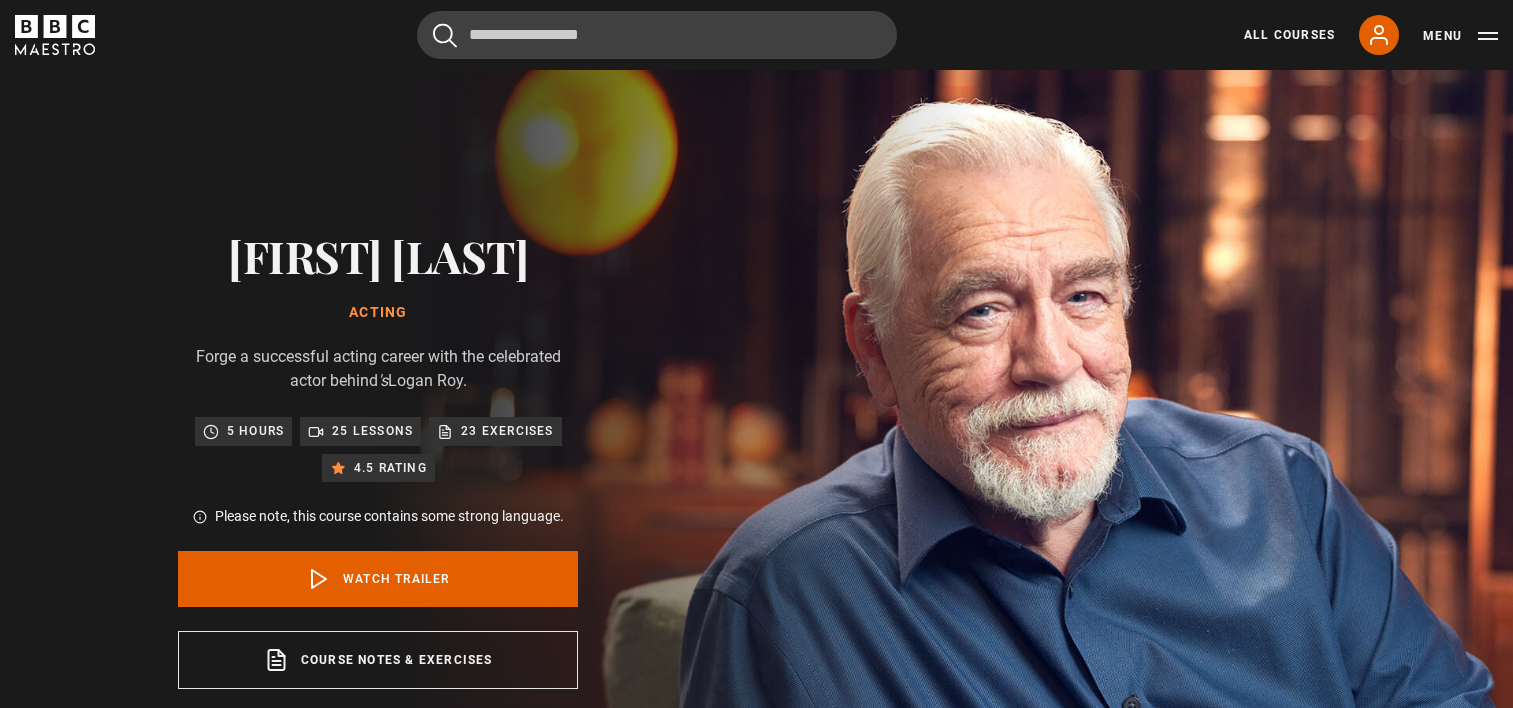scroll, scrollTop: 0, scrollLeft: 0, axis: both 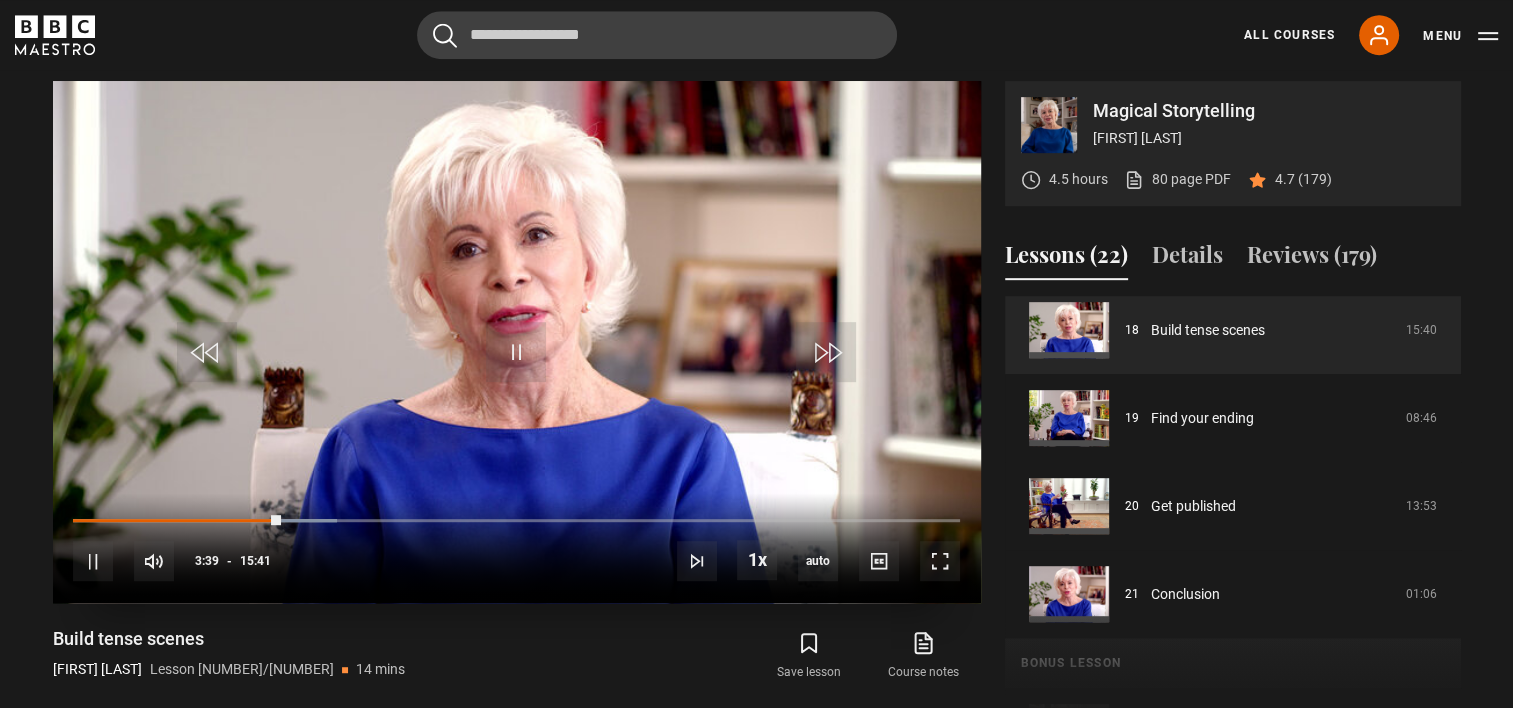 click at bounding box center (517, 342) 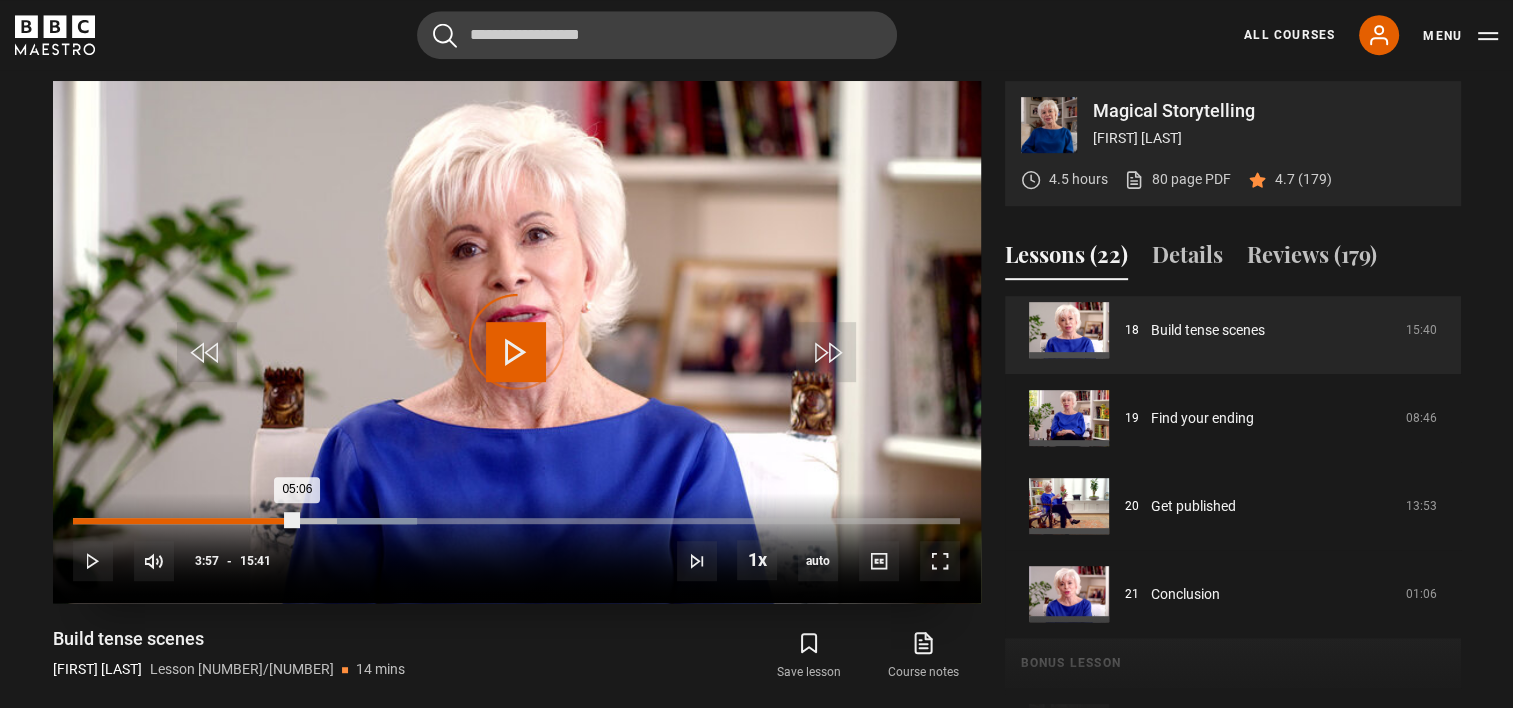 click on "Loaded :  38.79% 03:56 05:06" at bounding box center (516, 521) 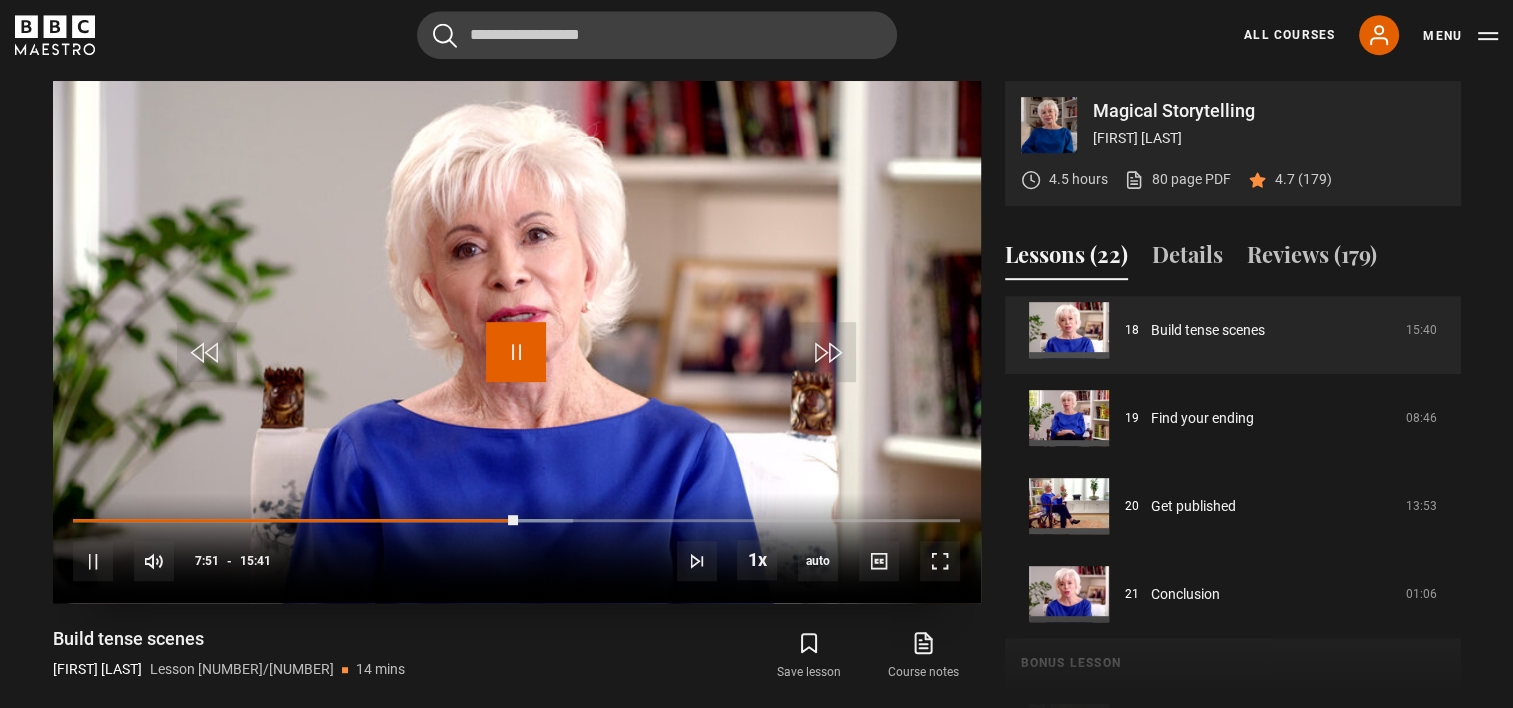 click at bounding box center [516, 352] 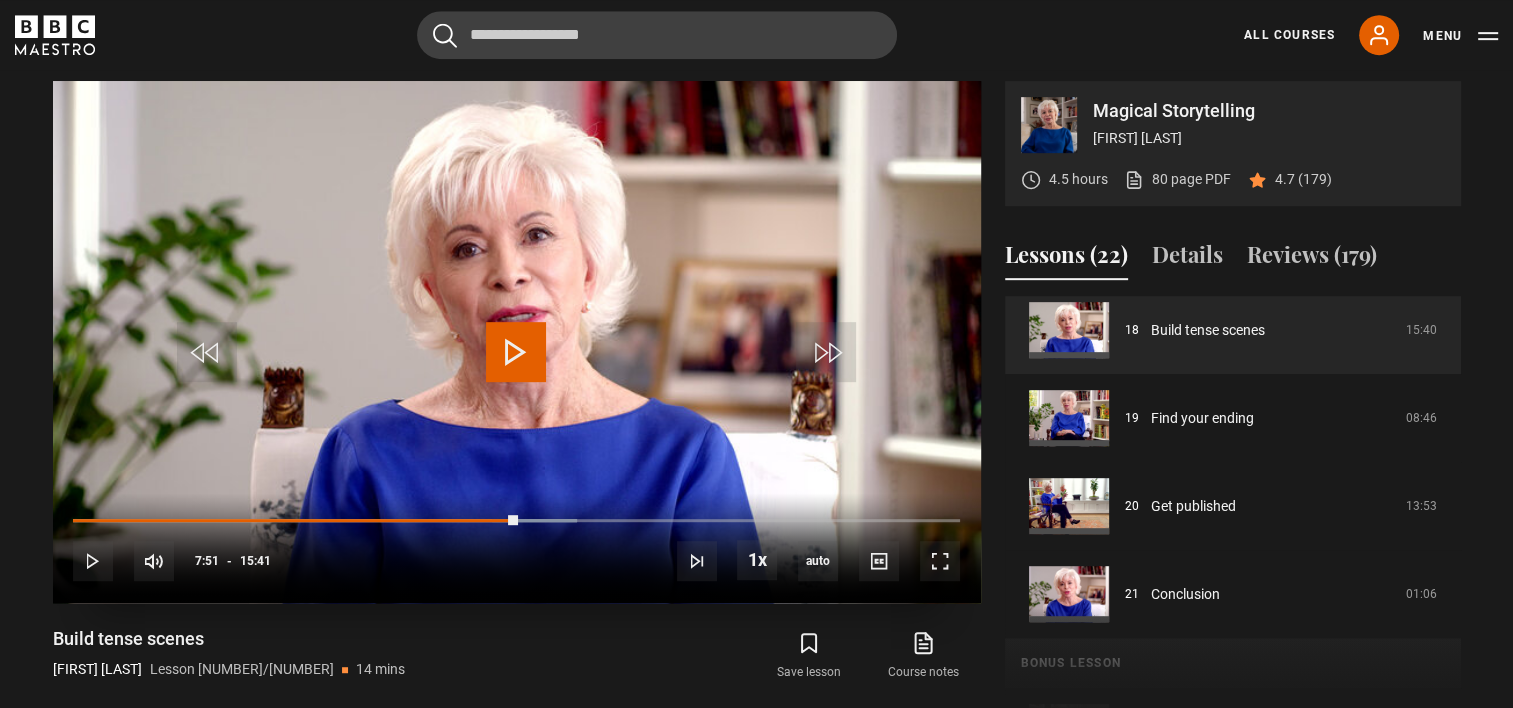 click at bounding box center [516, 352] 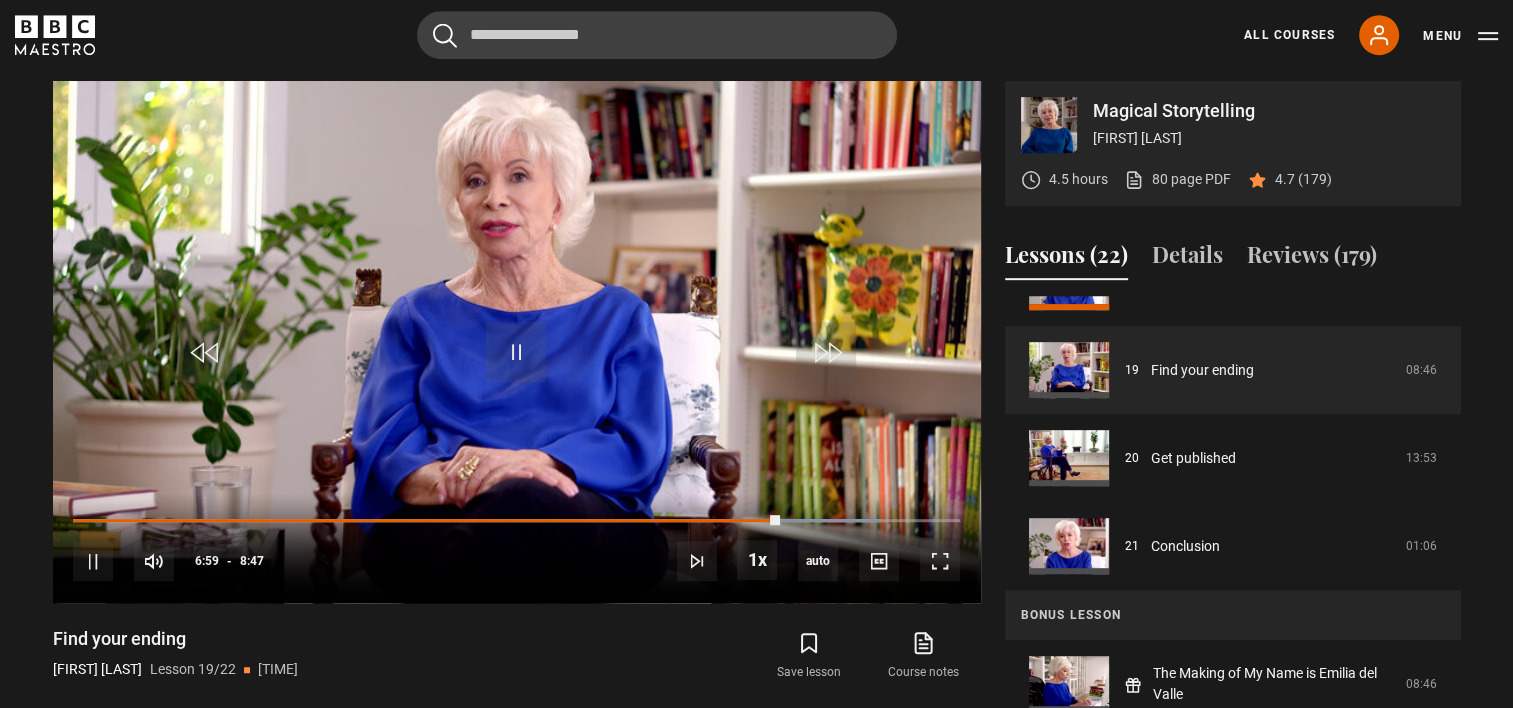scroll, scrollTop: 1641, scrollLeft: 0, axis: vertical 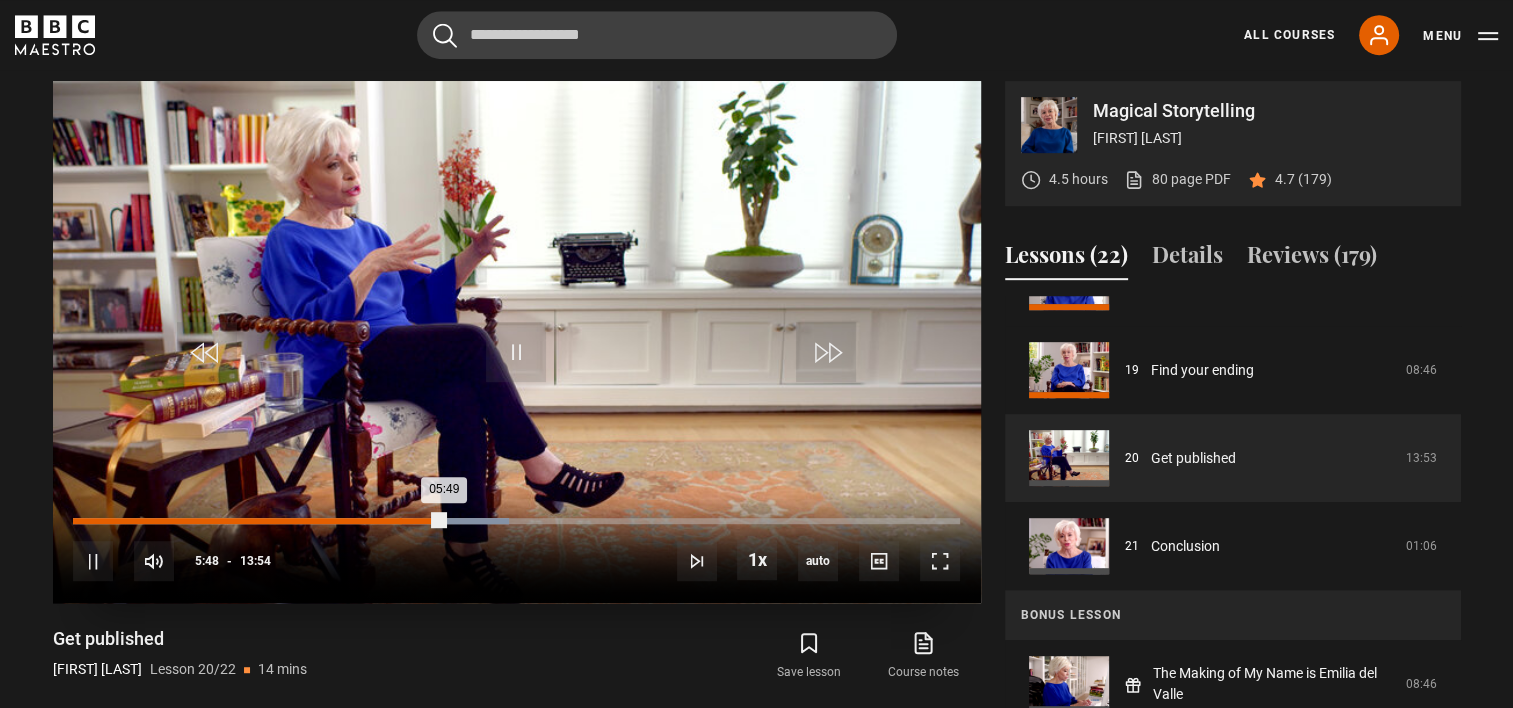 click on "Loaded :  49.16% 05:06 05:49" at bounding box center (516, 521) 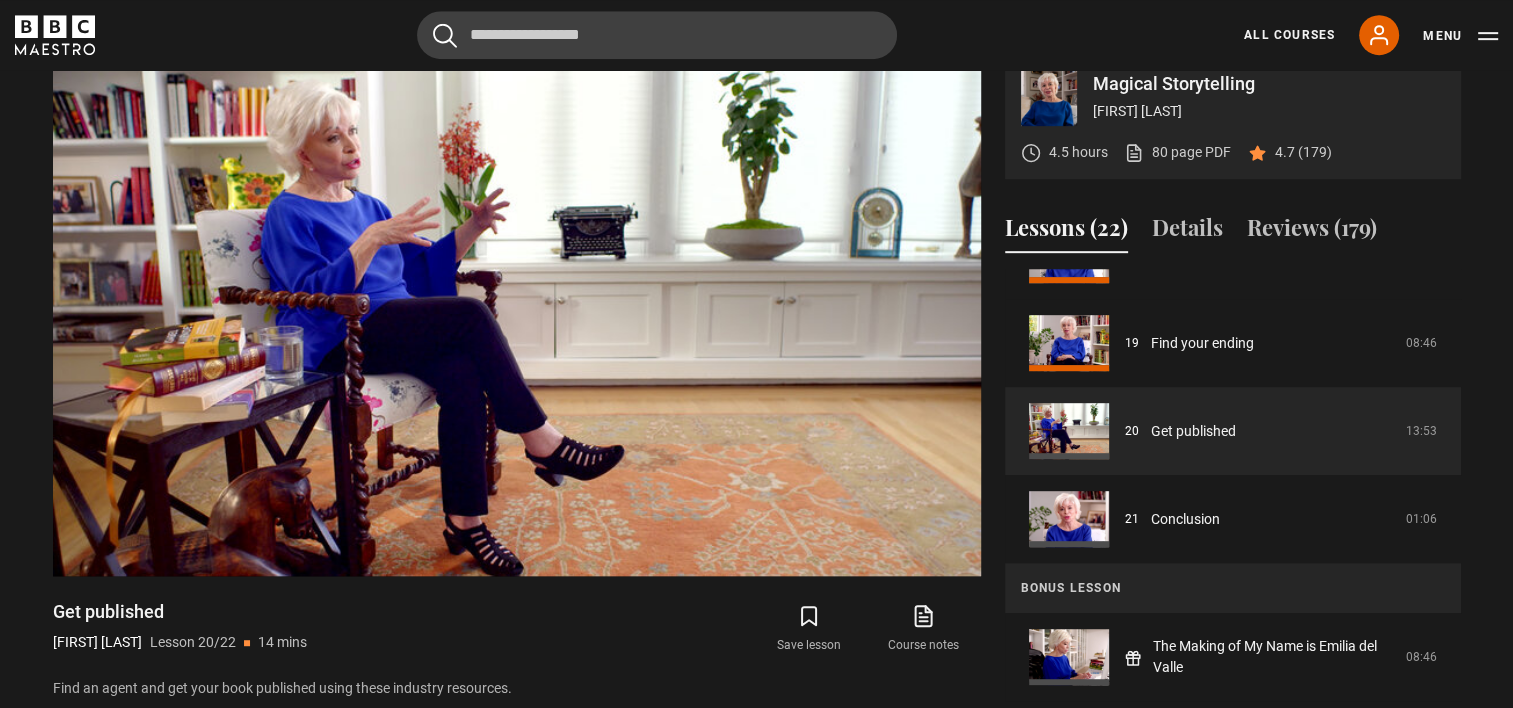 scroll, scrollTop: 1002, scrollLeft: 0, axis: vertical 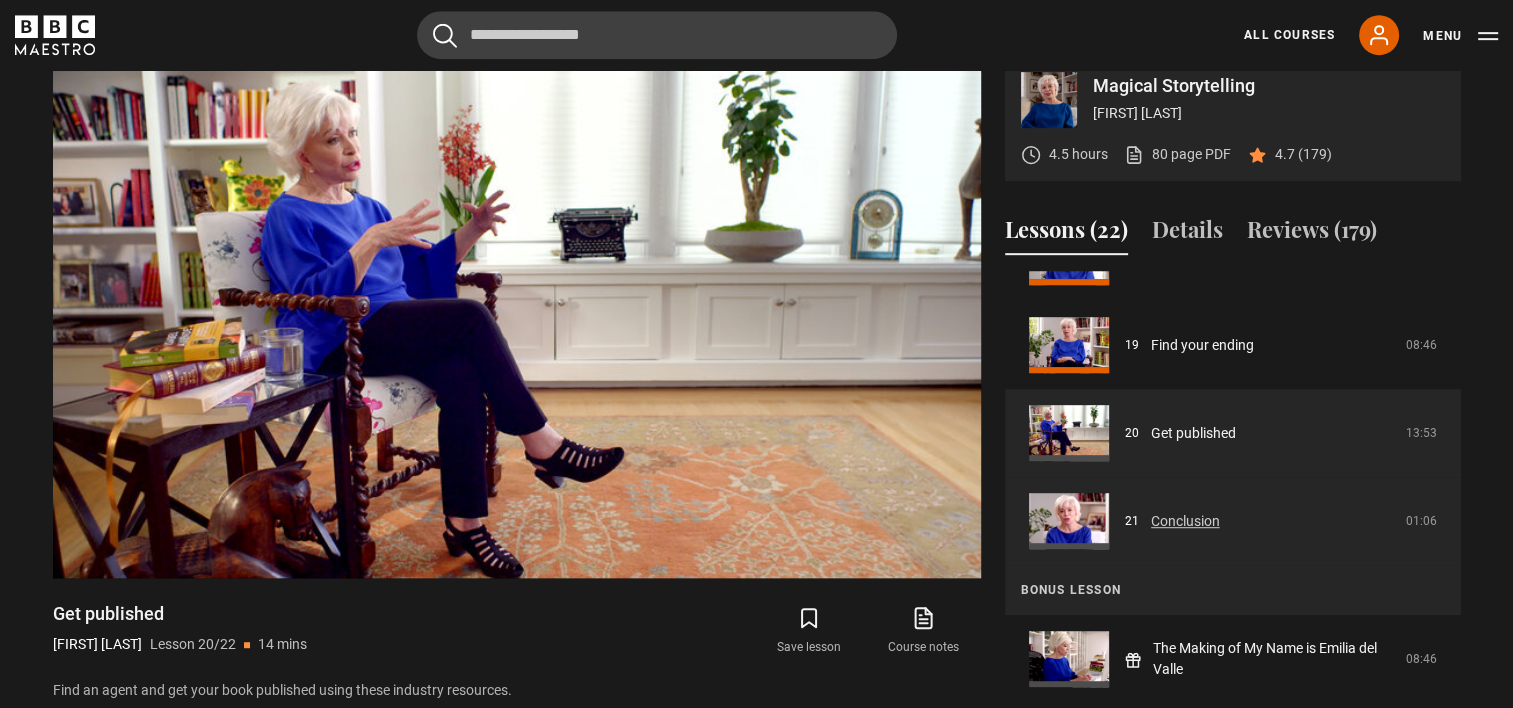 click on "Conclusion" at bounding box center [1185, 521] 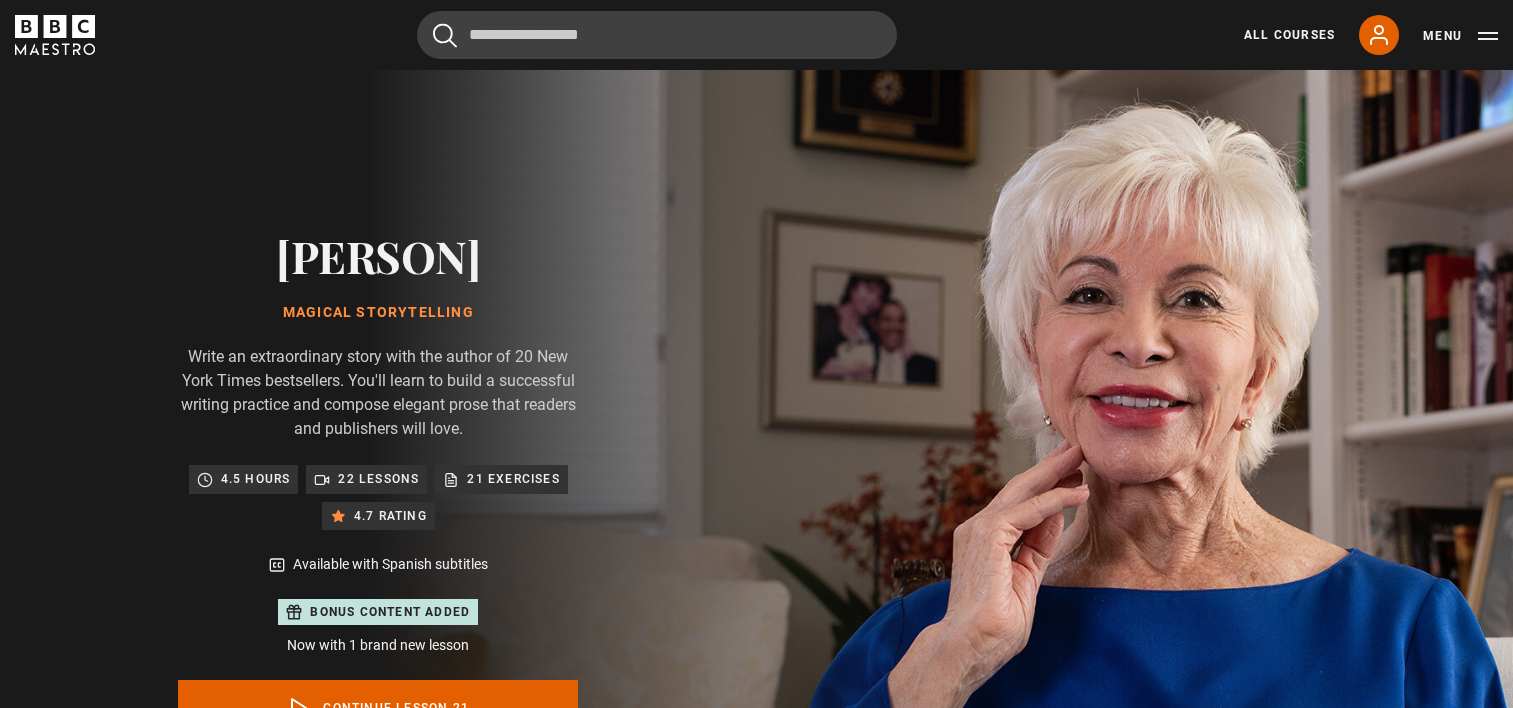 scroll, scrollTop: 977, scrollLeft: 0, axis: vertical 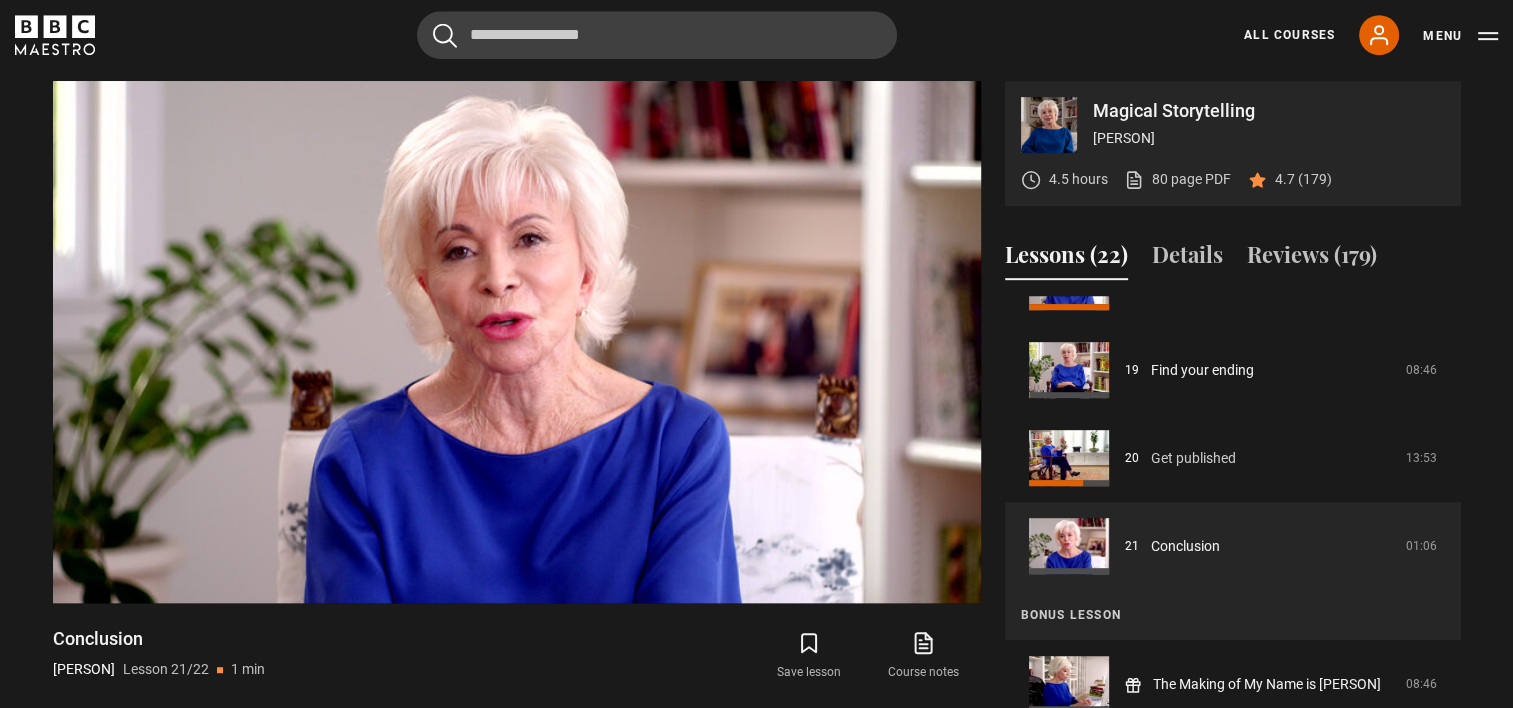 click on "Get published" at bounding box center (1193, 458) 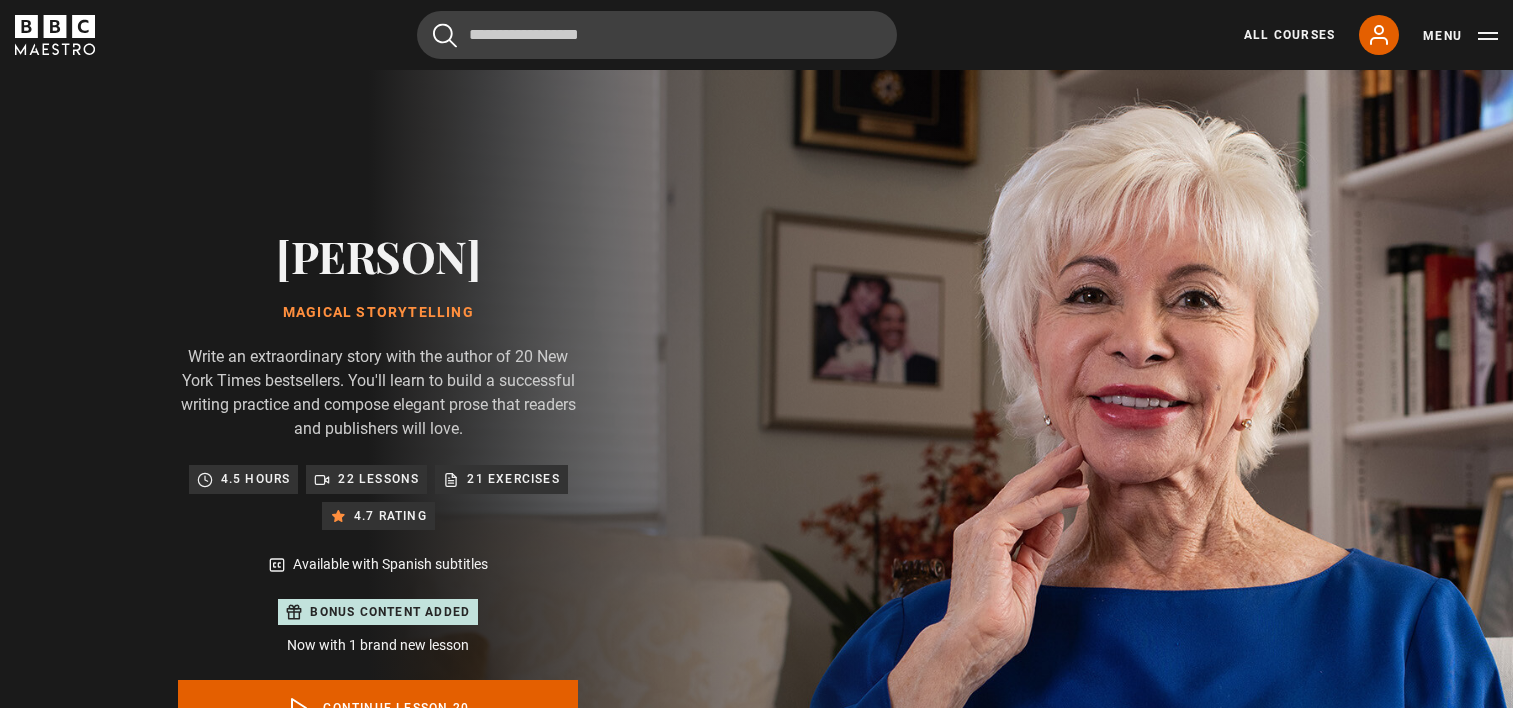 scroll, scrollTop: 977, scrollLeft: 0, axis: vertical 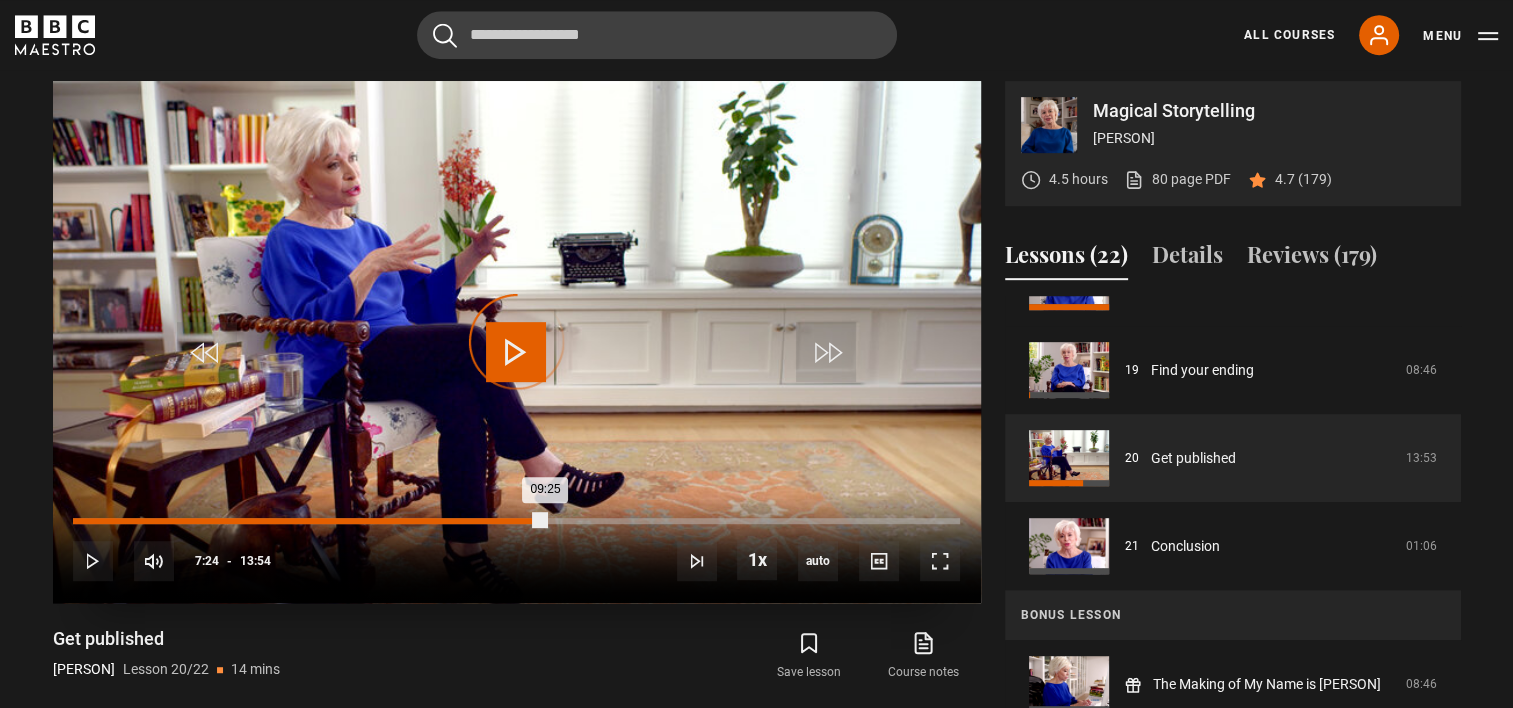 click on "Loaded :  0.00% 07:24 09:25" at bounding box center (516, 521) 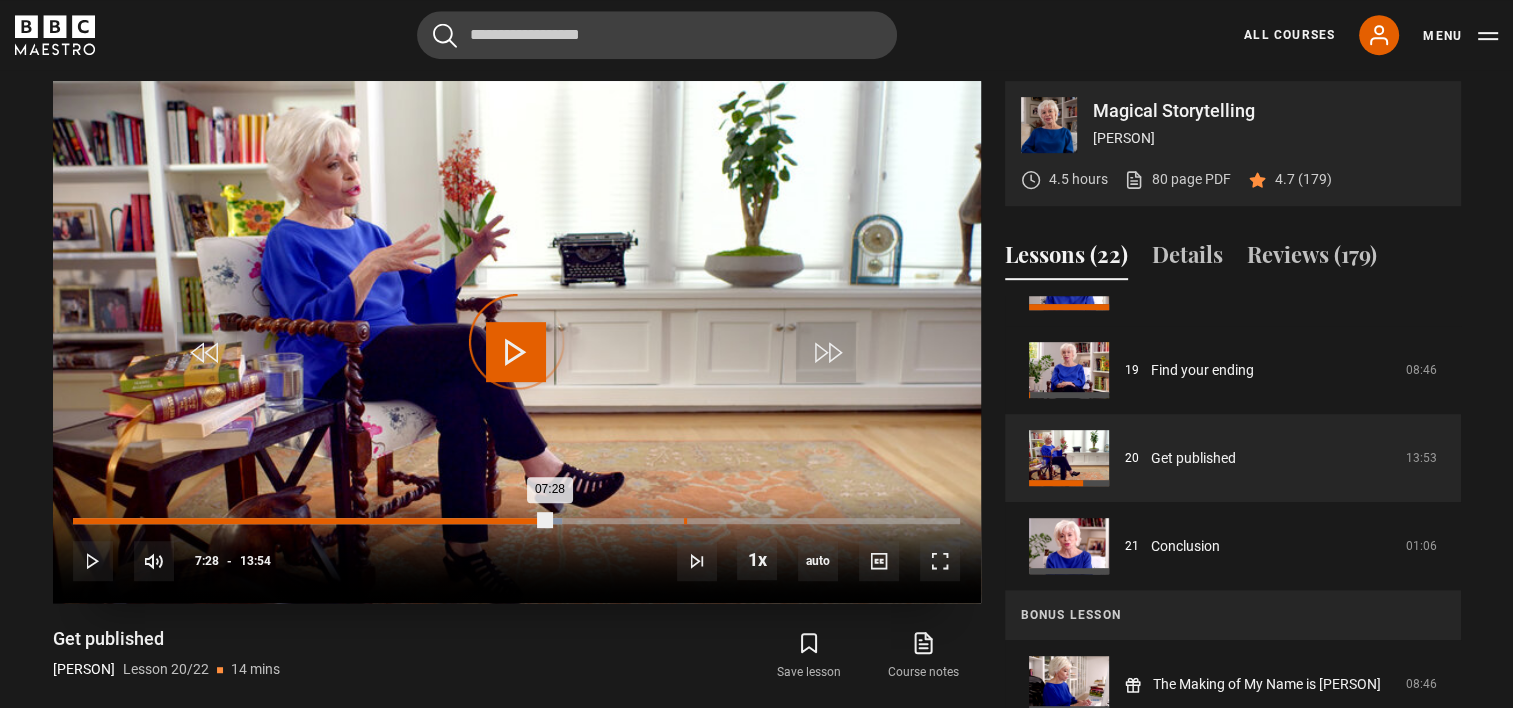click on "Loaded :  55.16% 09:35 07:28" at bounding box center (516, 521) 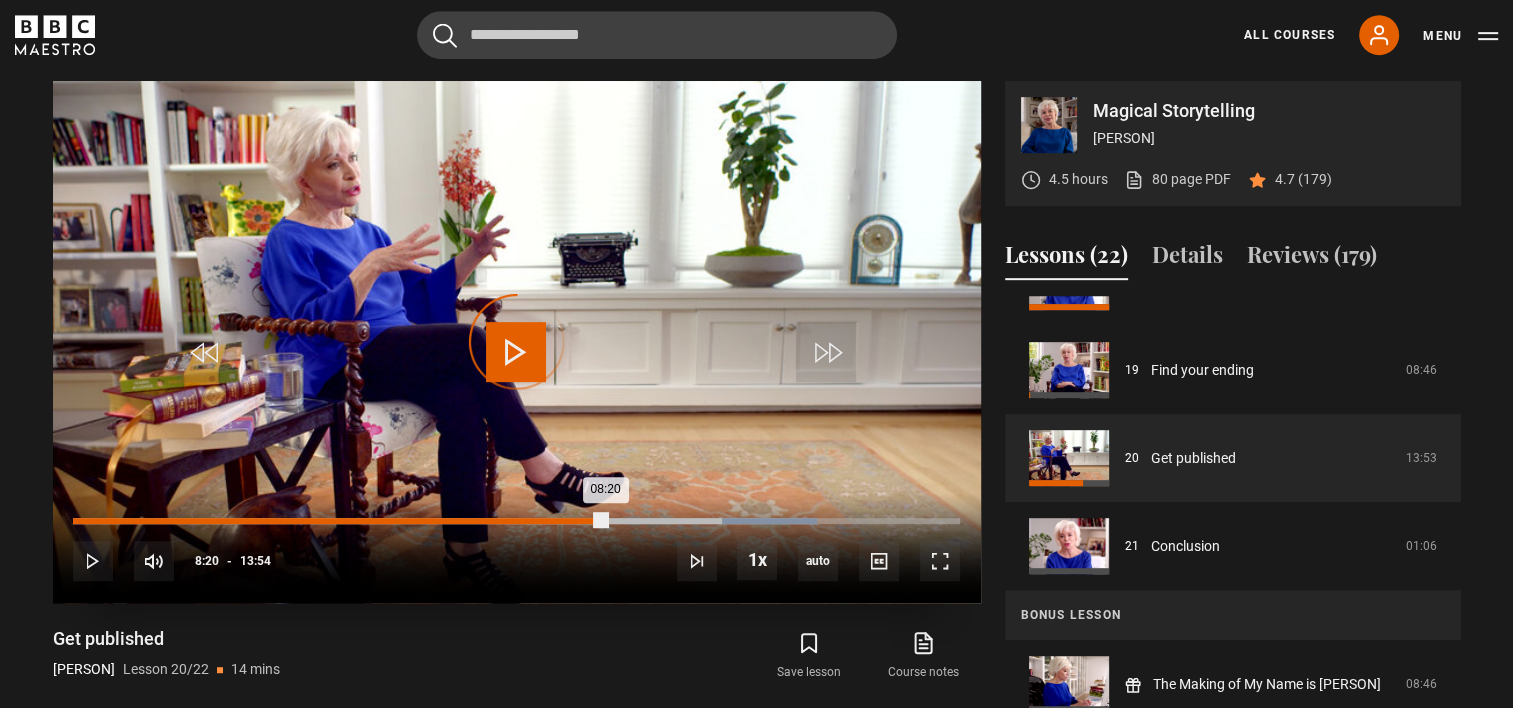 click on "Loaded :  83.93% 08:21 08:20" at bounding box center (516, 521) 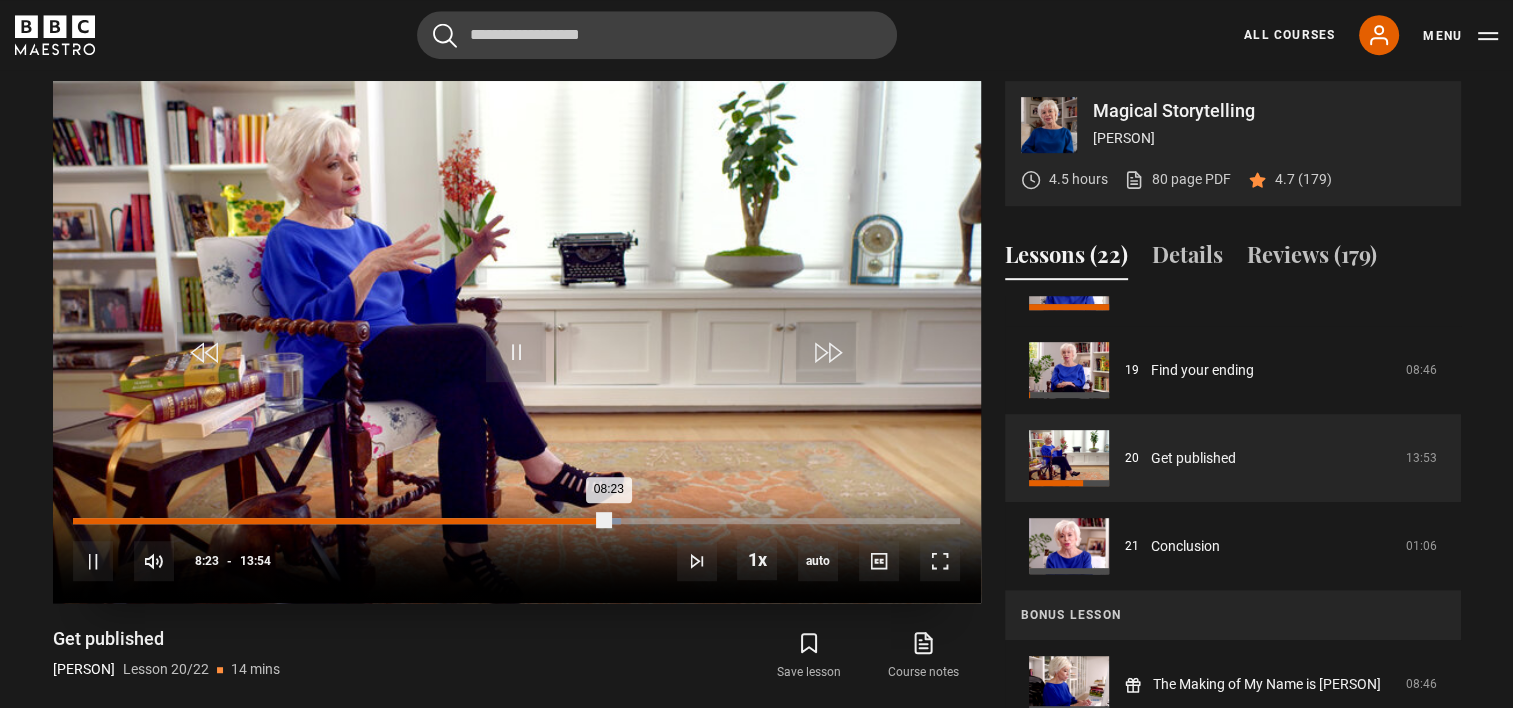 click on "Loaded :  61.75% 06:40 08:23" at bounding box center [516, 521] 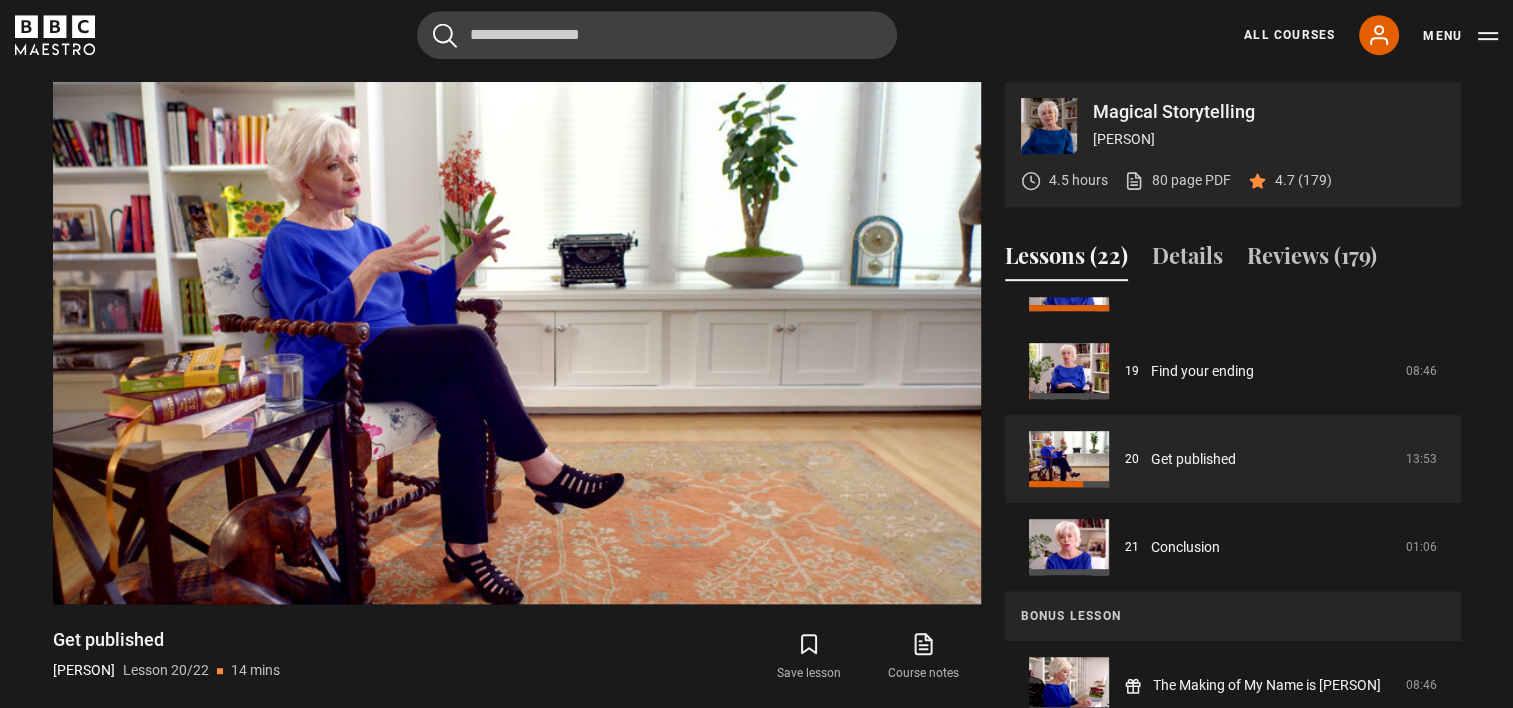 scroll, scrollTop: 977, scrollLeft: 0, axis: vertical 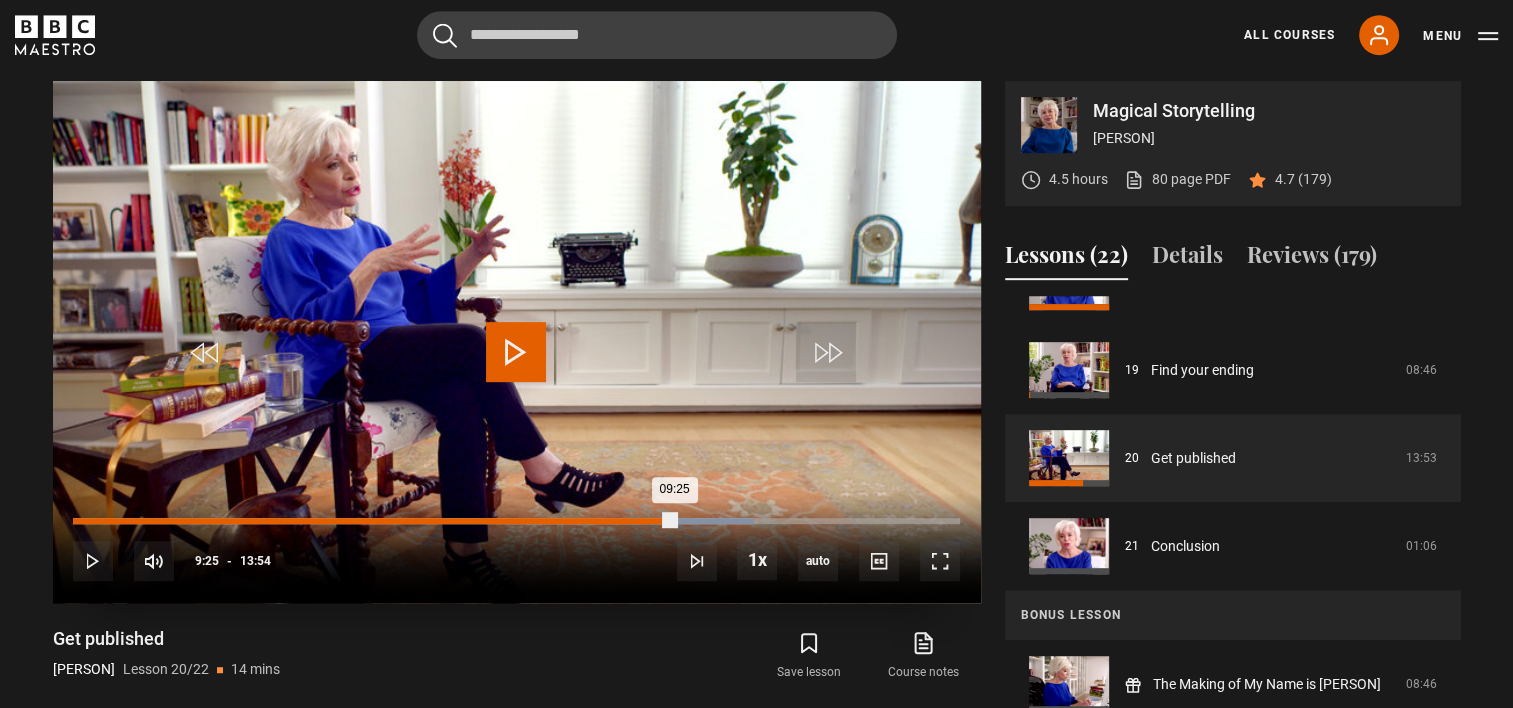 click on "Loaded :  76.74% 09:25 09:25" at bounding box center [516, 521] 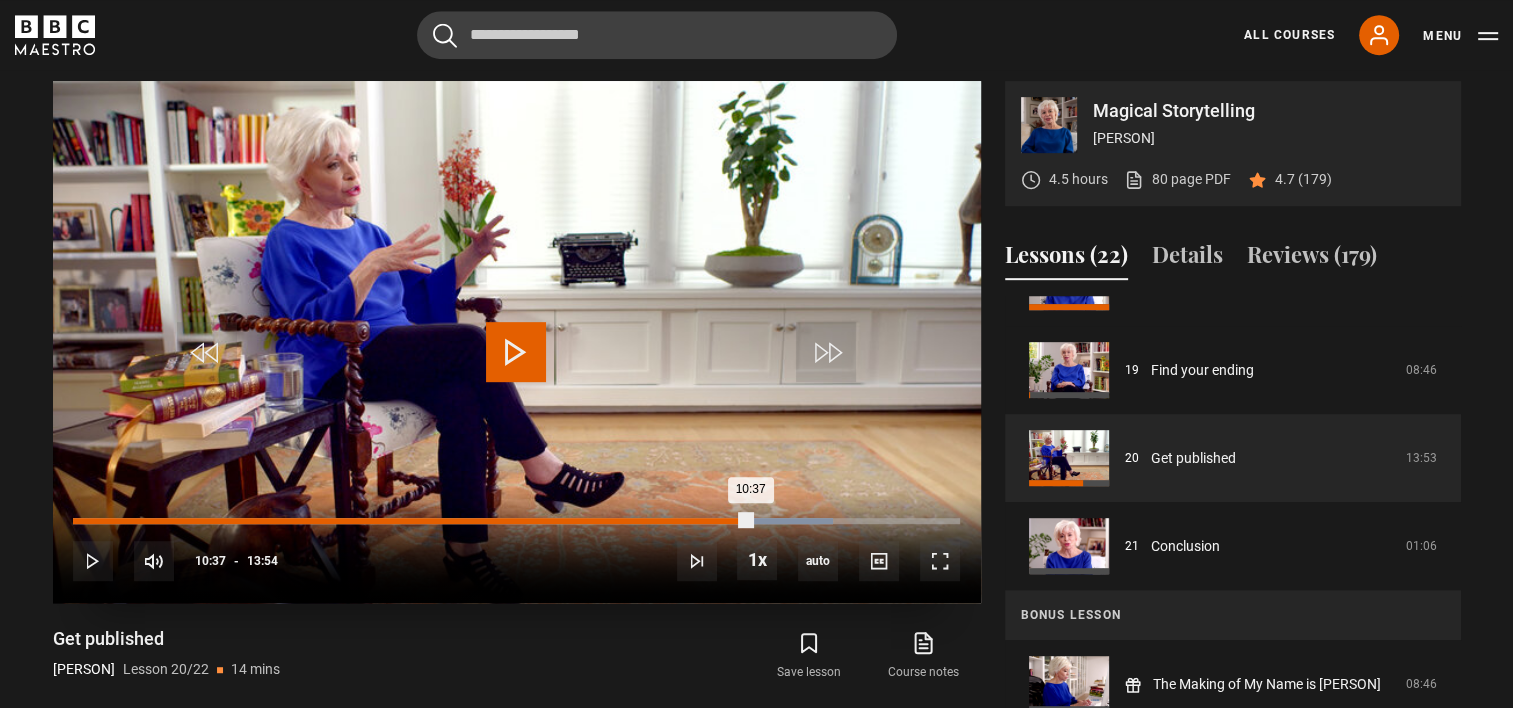 click on "Loaded :  85.73% 10:37 10:37" at bounding box center [516, 521] 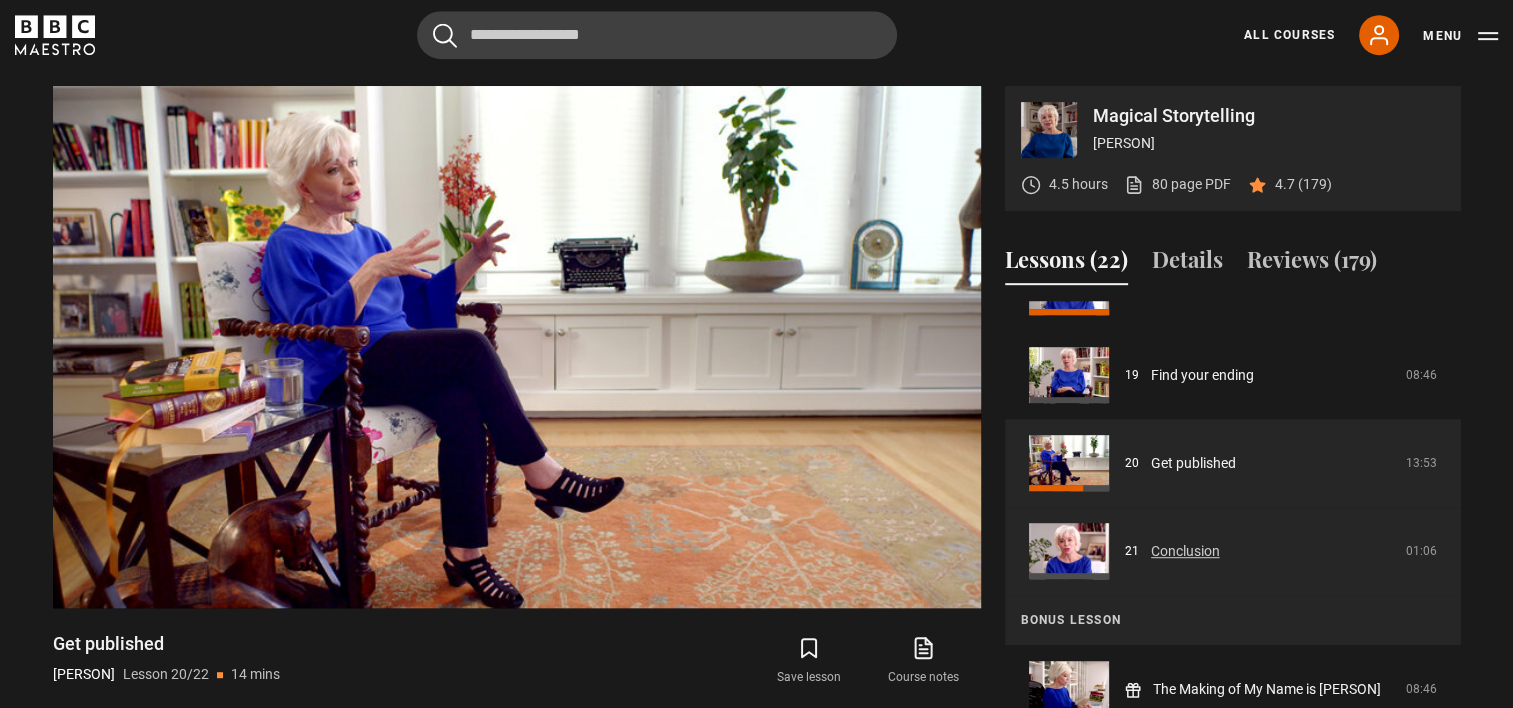 scroll, scrollTop: 977, scrollLeft: 0, axis: vertical 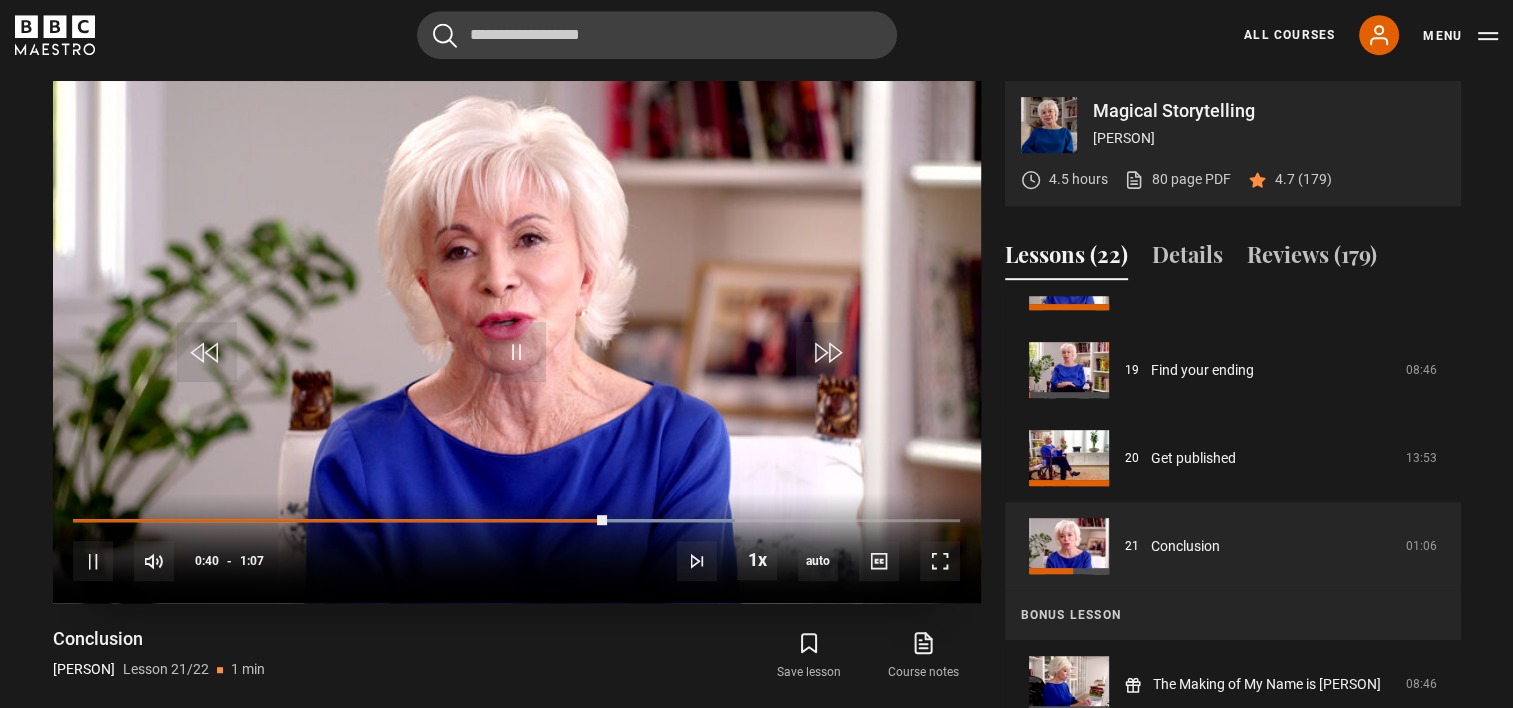 click on "10s Skip Back 10 seconds Pause 10s Skip Forward 10 seconds Loaded :  74.63% 0:02 0:40 Pause Mute Current Time  0:40 - Duration  1:07
Isabel Allende
Lesson 21
Conclusion
1x Playback Rate 2x 1.5x 1x , selected 0.5x auto Quality 360p 720p 1080p 2160p Auto , selected Captions captions off , selected English  Captions Spanish  Captions" at bounding box center [517, 548] 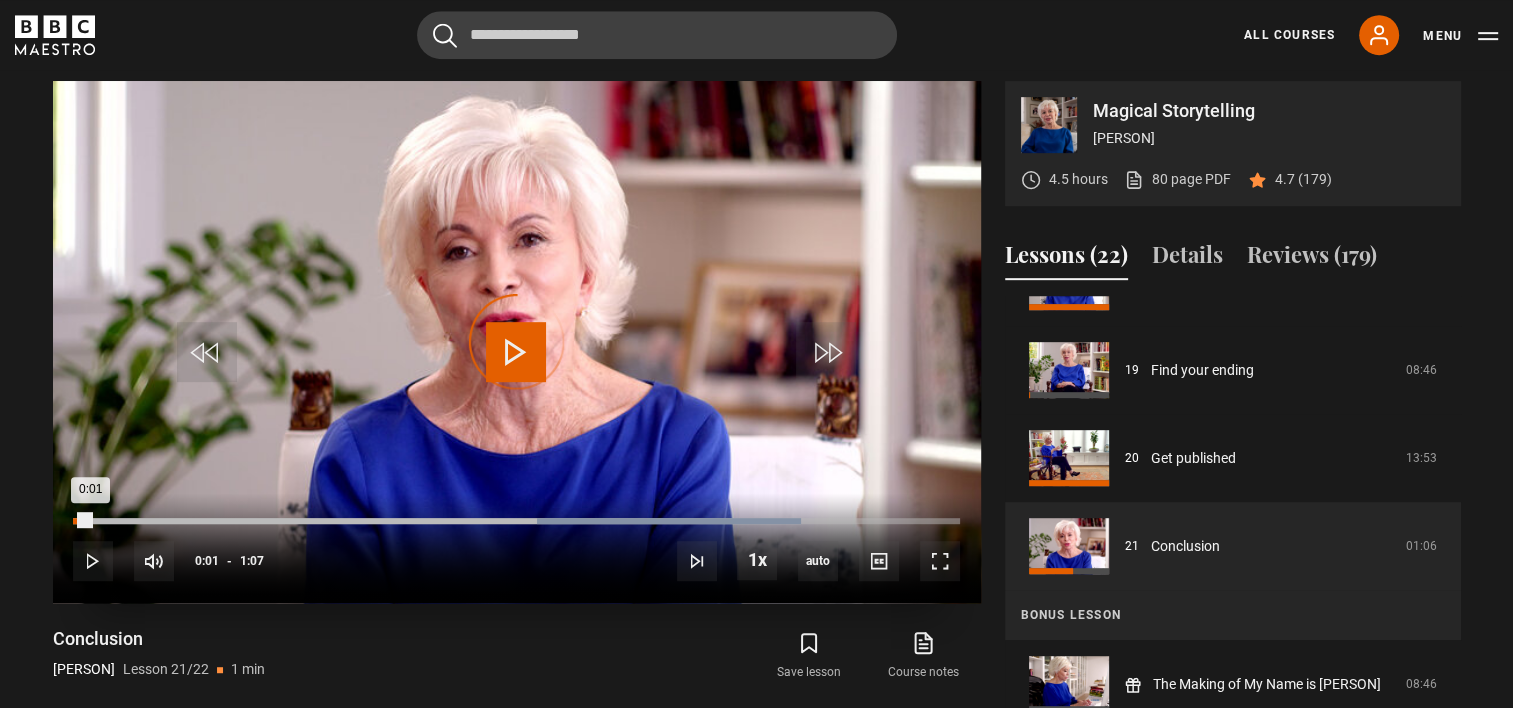 click on "Loaded :  82.09% 0:01 0:01" at bounding box center (516, 521) 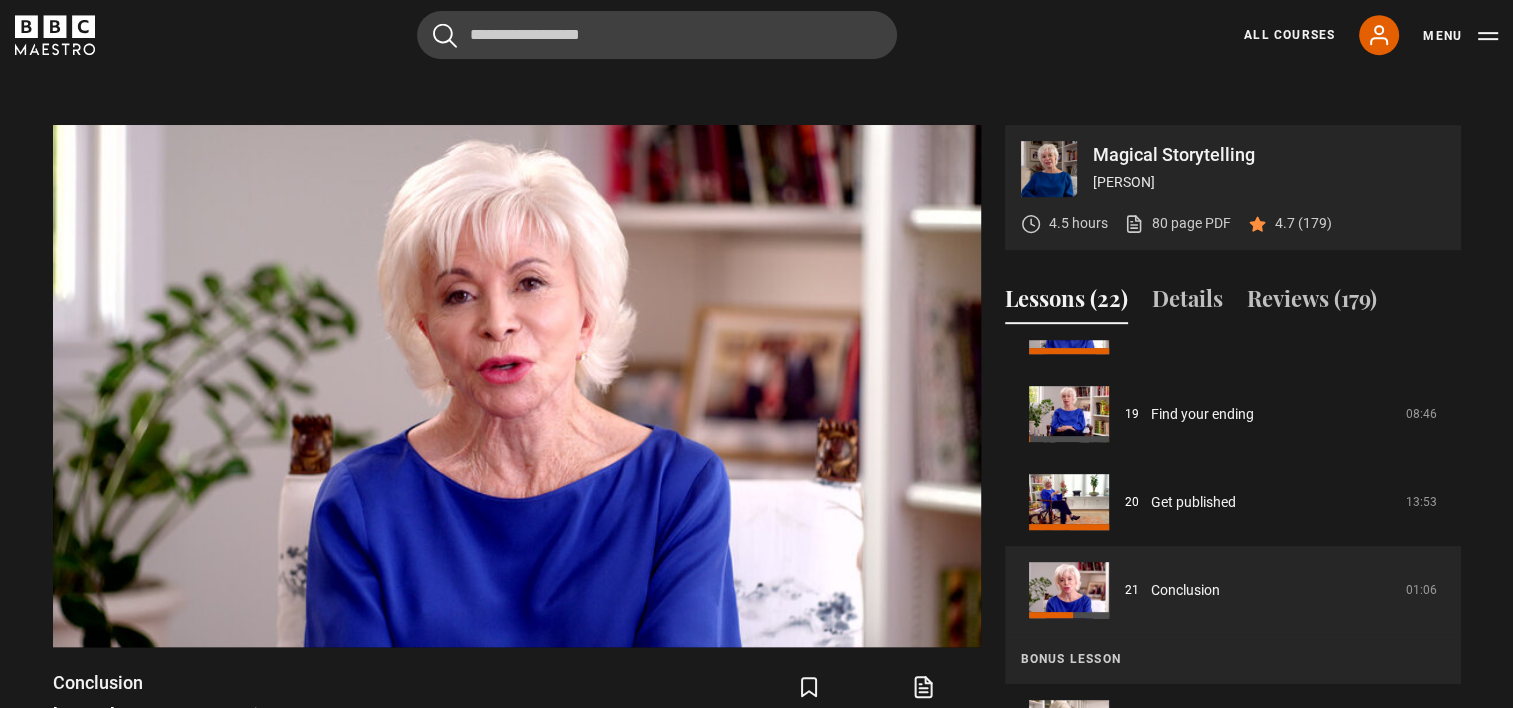 scroll, scrollTop: 969, scrollLeft: 0, axis: vertical 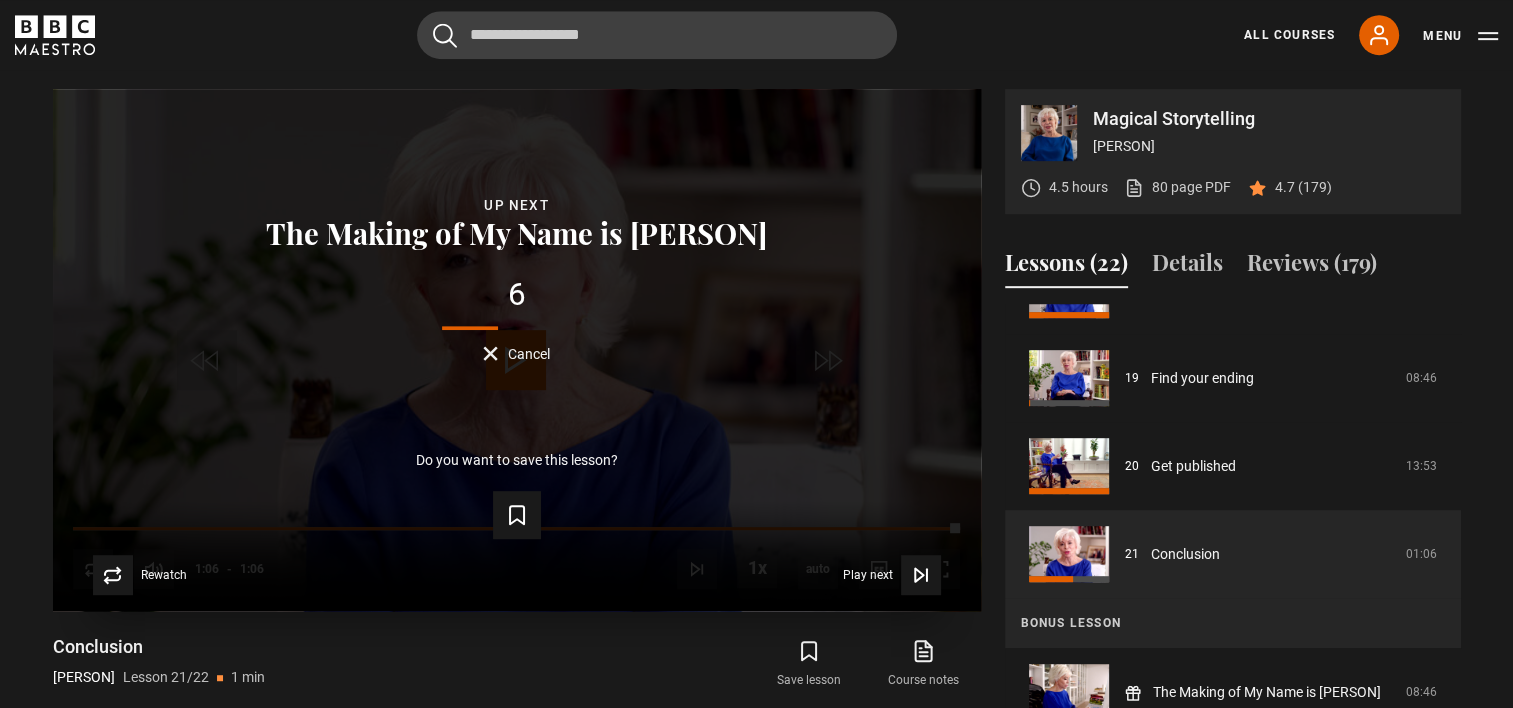 click on "Cancel" at bounding box center [529, 354] 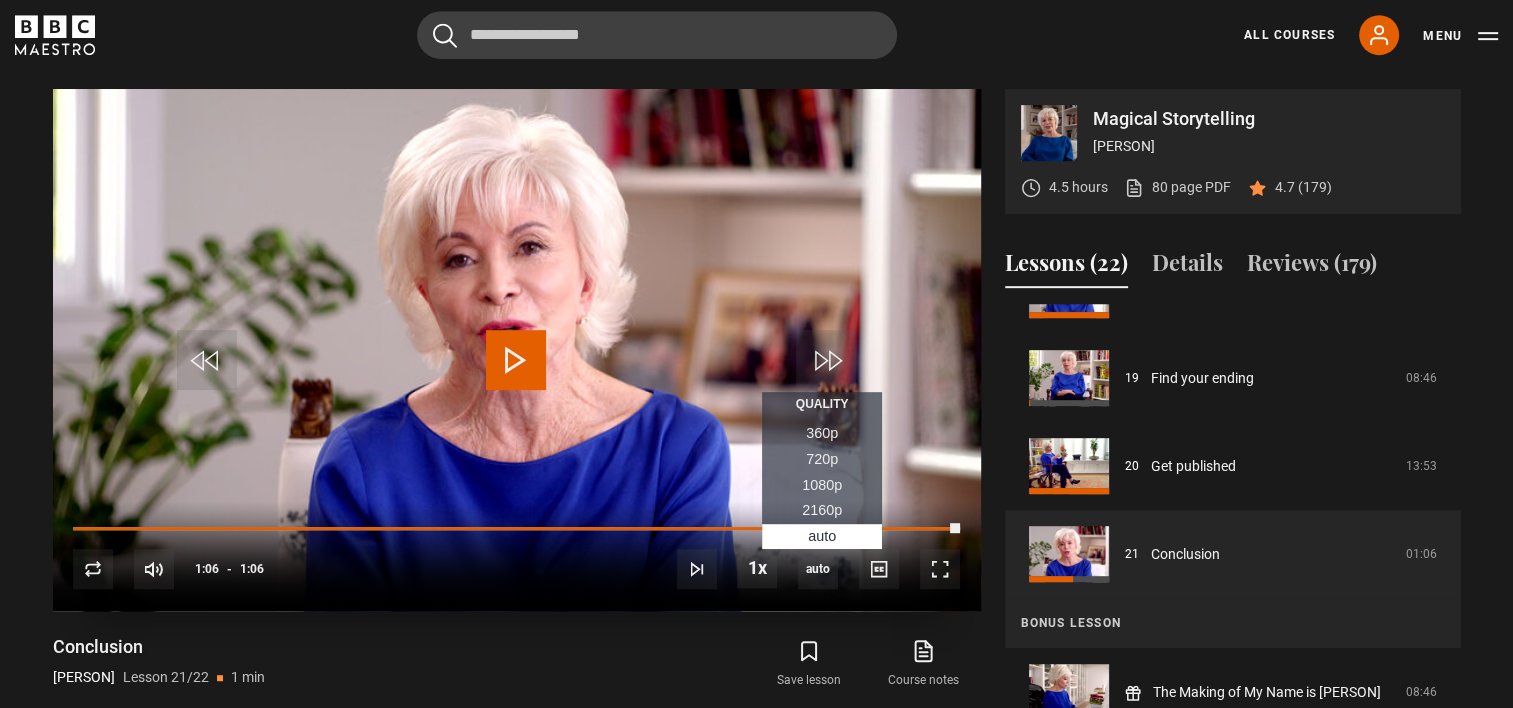 scroll, scrollTop: 1226, scrollLeft: 0, axis: vertical 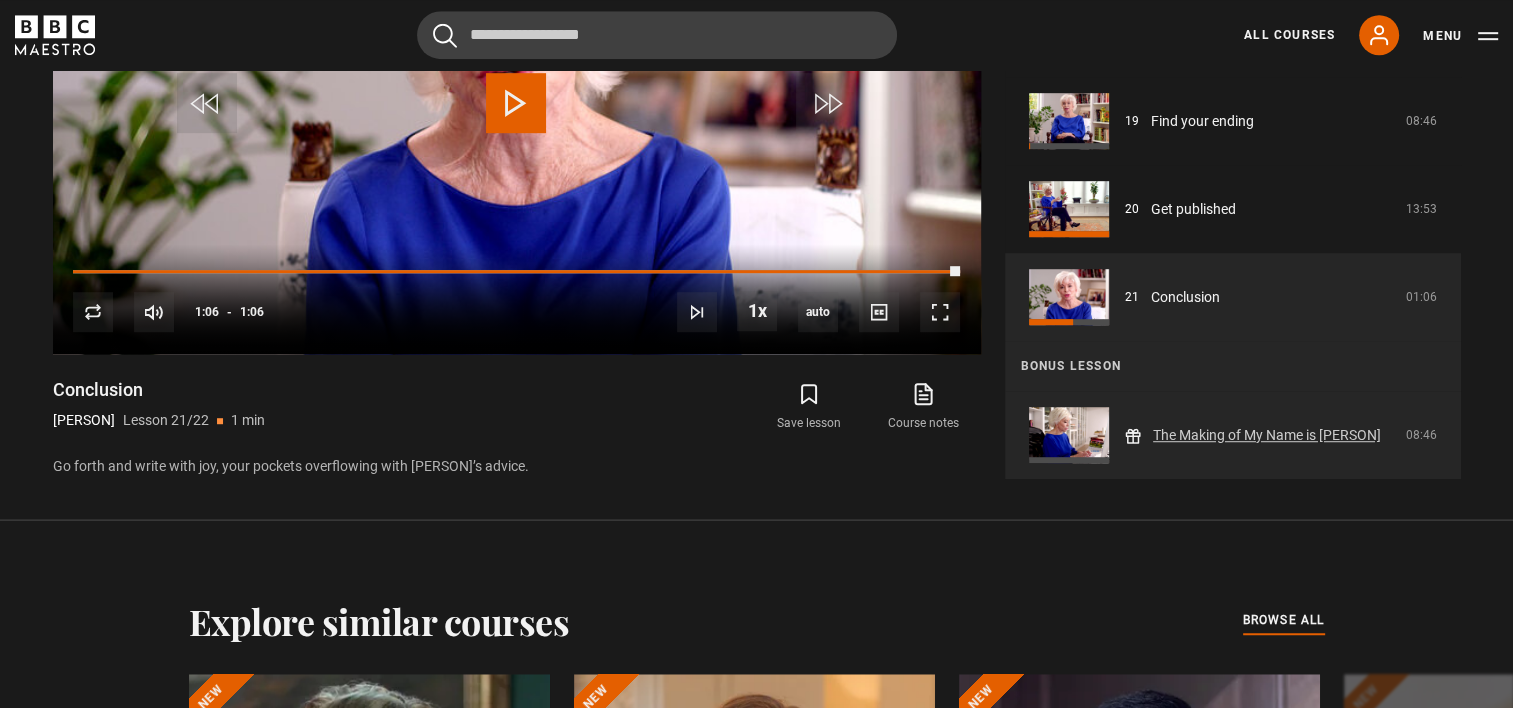 click on "The Making of My Name is Emilia del Valle" at bounding box center [1267, 435] 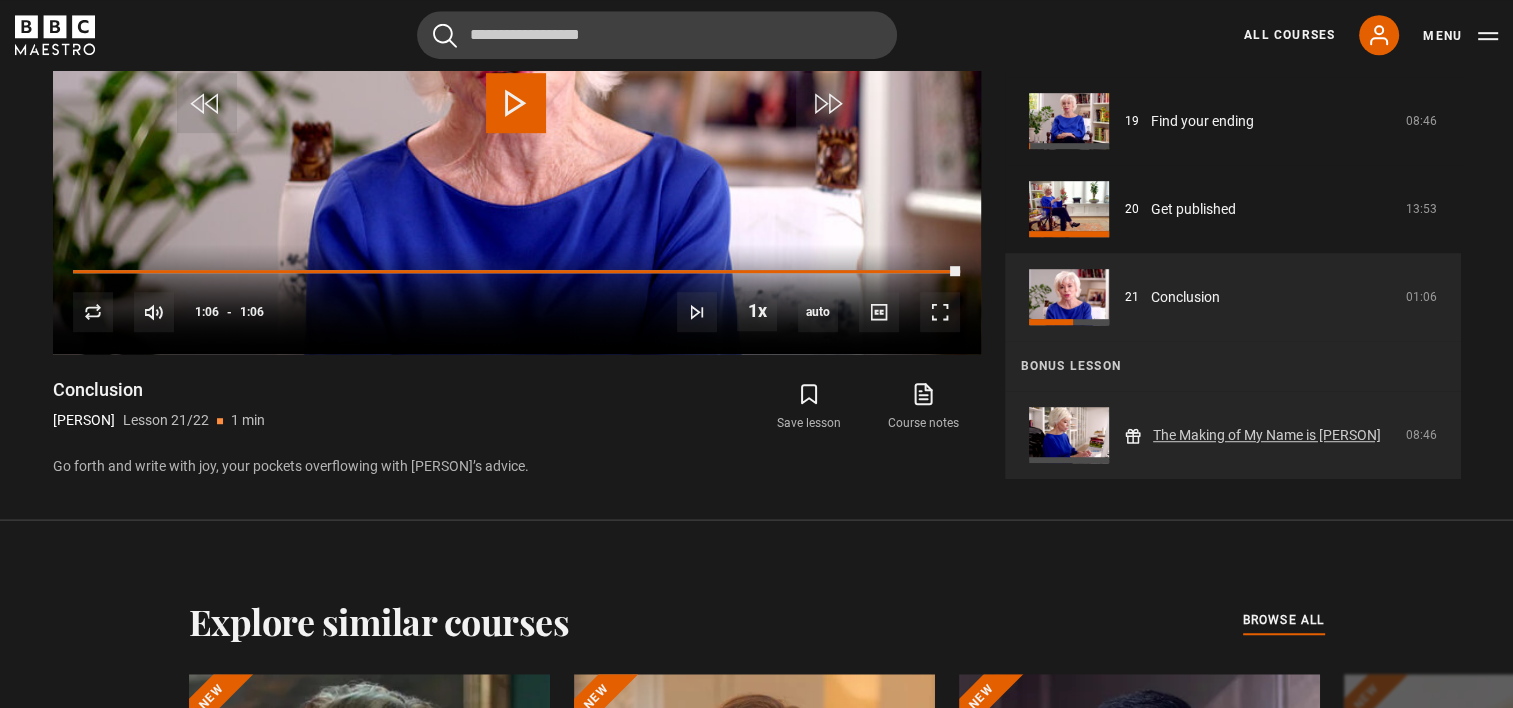 click on "The Making of My Name is Emilia del Valle" at bounding box center [1267, 435] 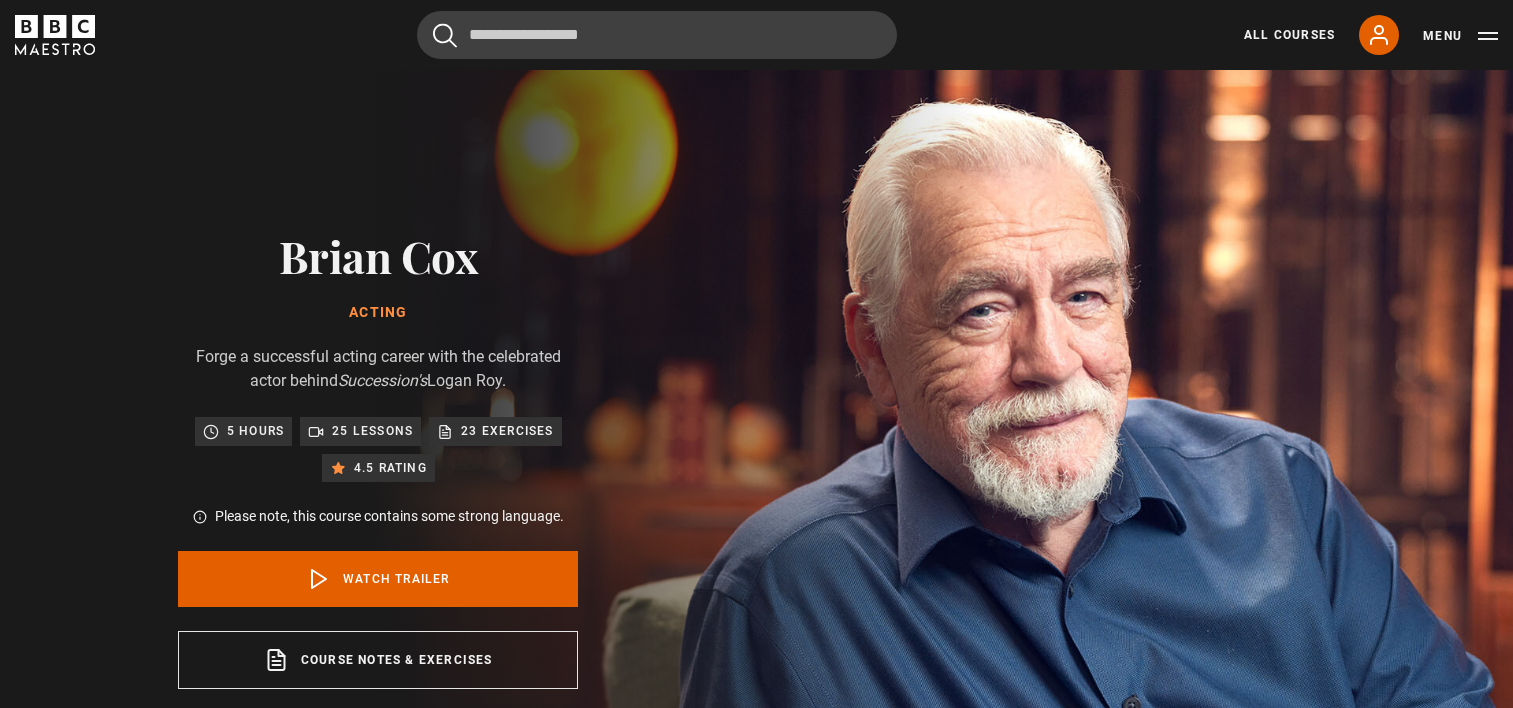 scroll, scrollTop: 0, scrollLeft: 0, axis: both 